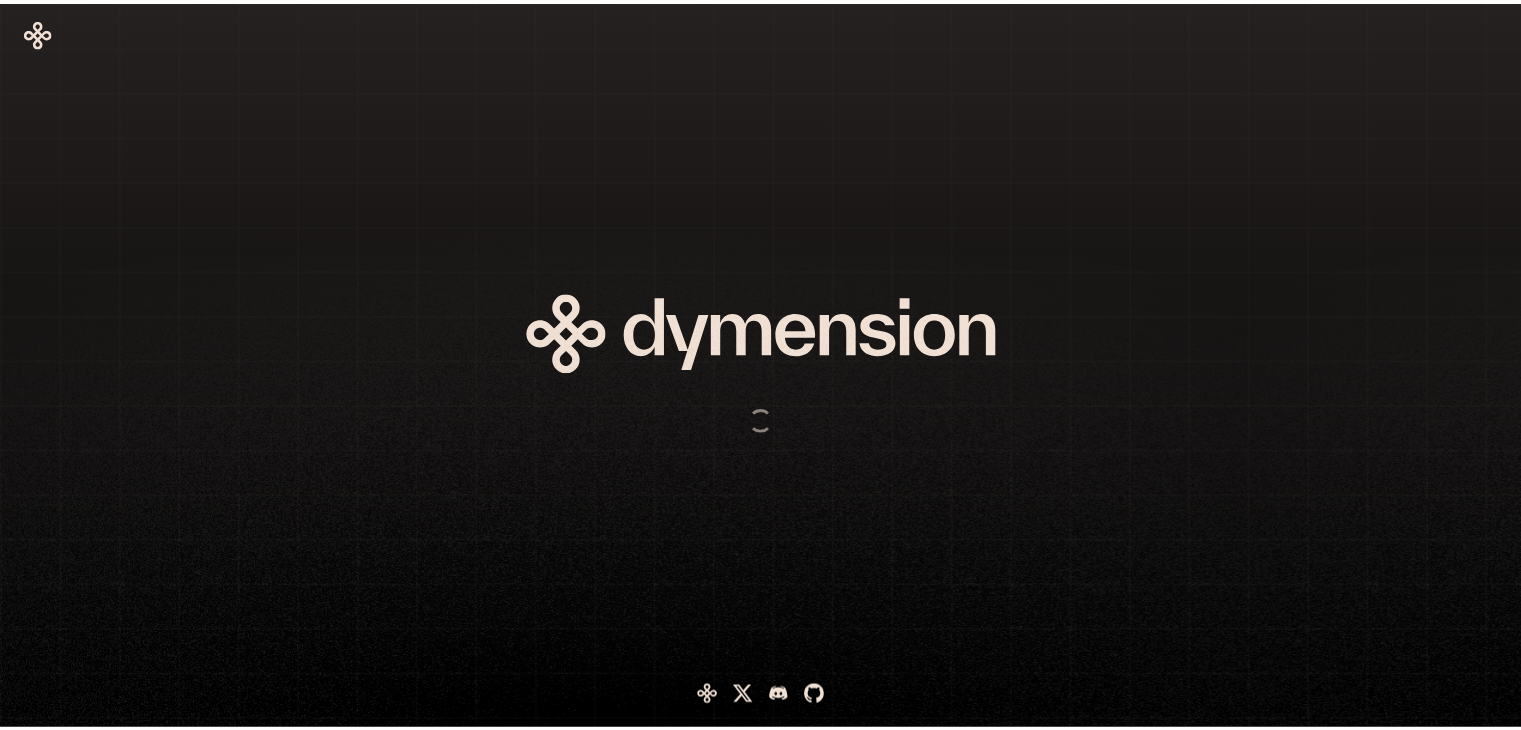 scroll, scrollTop: 0, scrollLeft: 0, axis: both 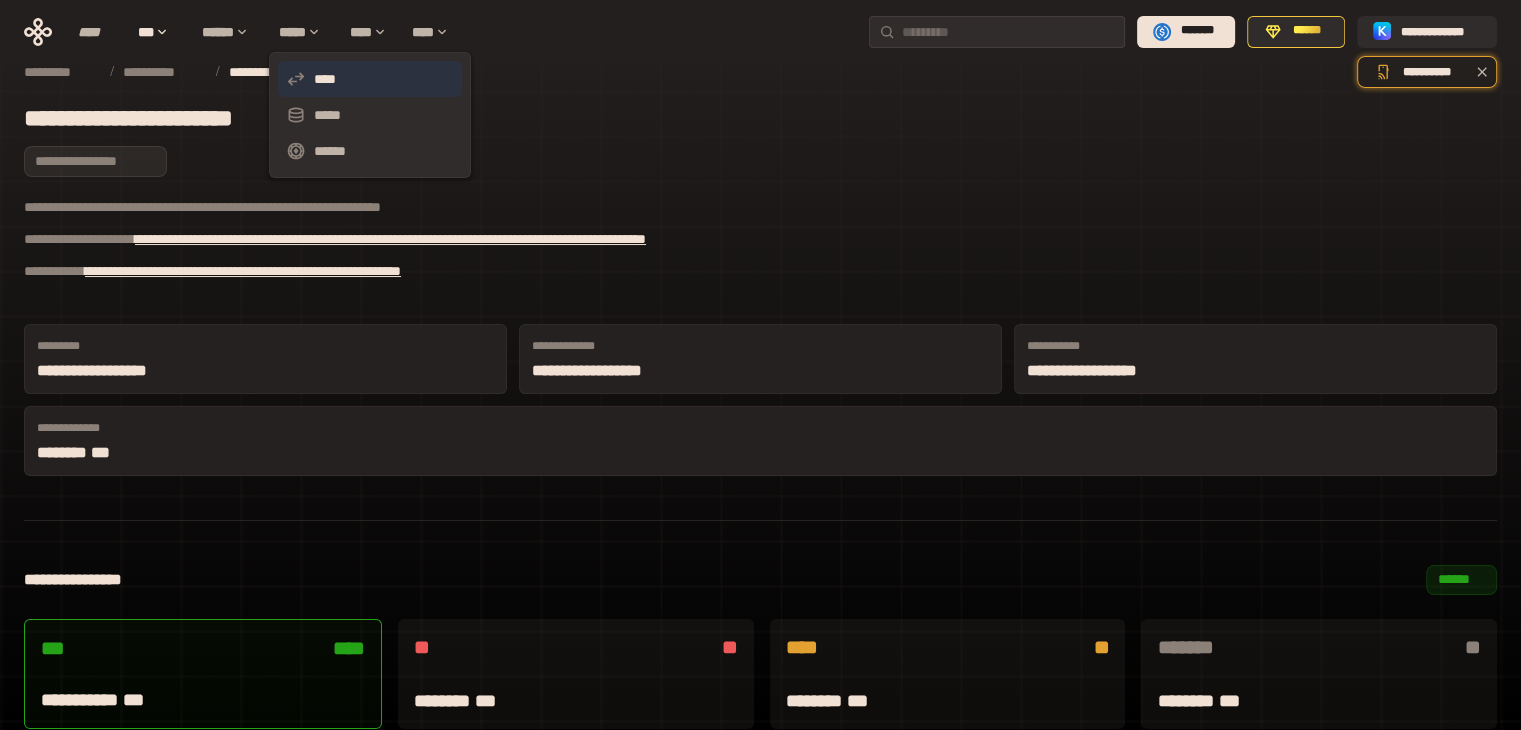 click on "****" at bounding box center (370, 79) 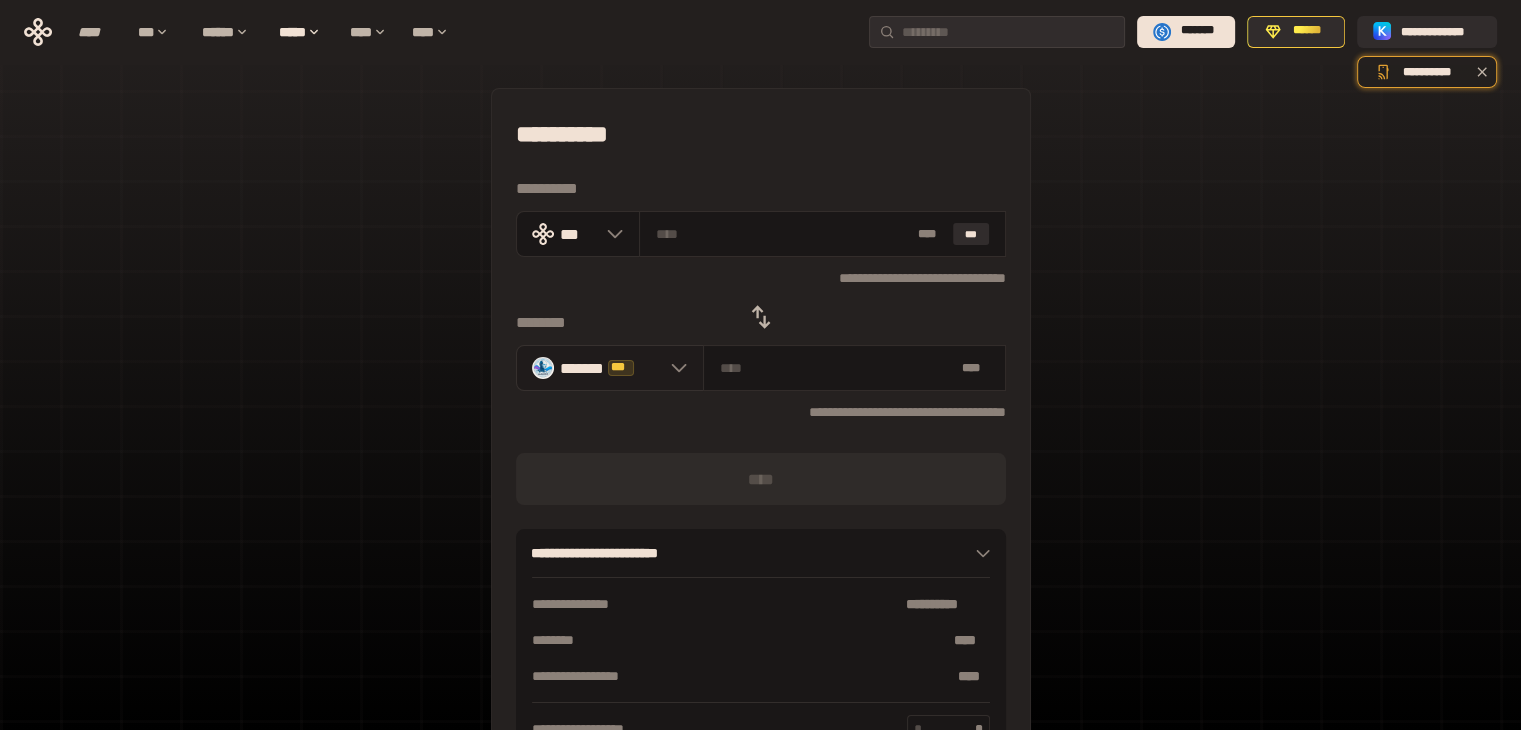 click 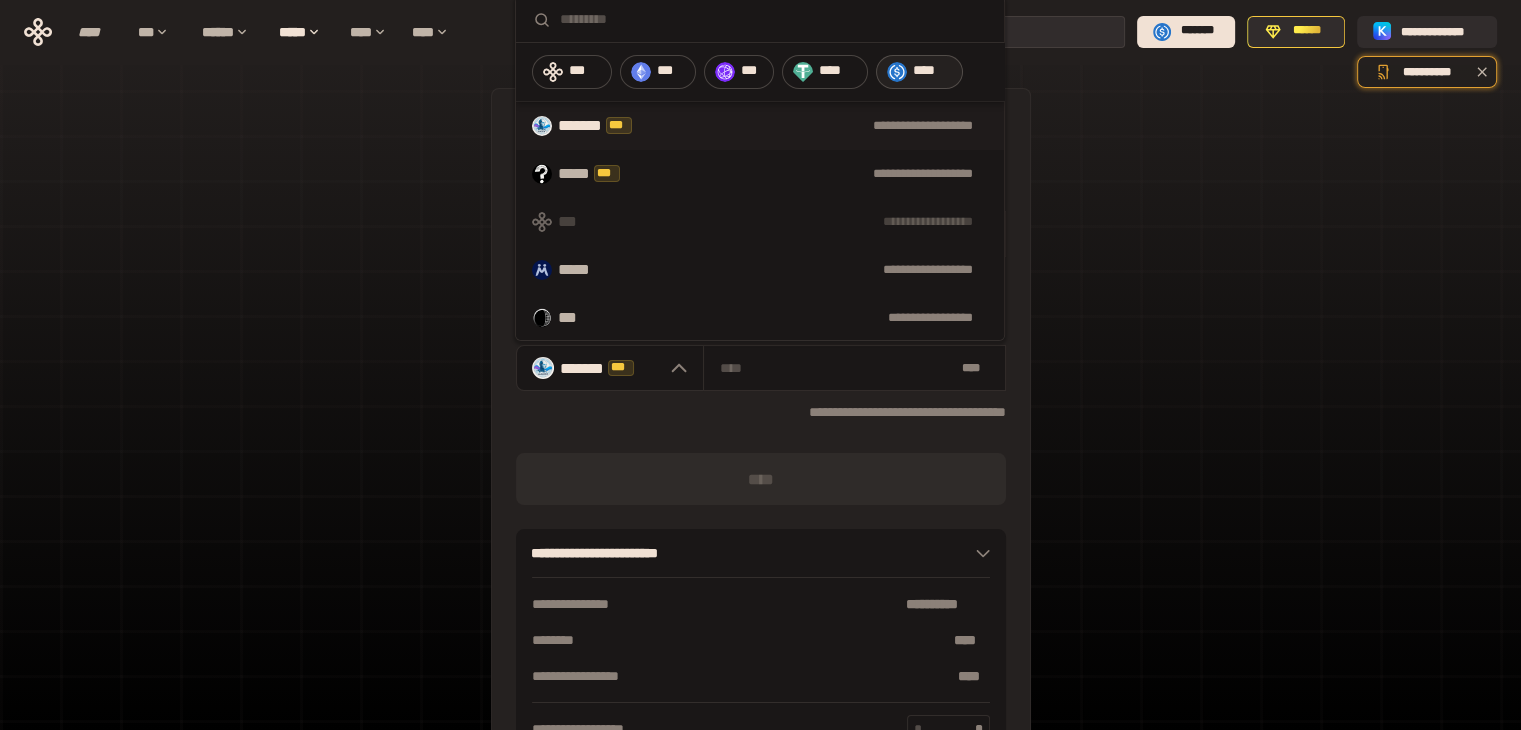 click on "****" at bounding box center (933, 71) 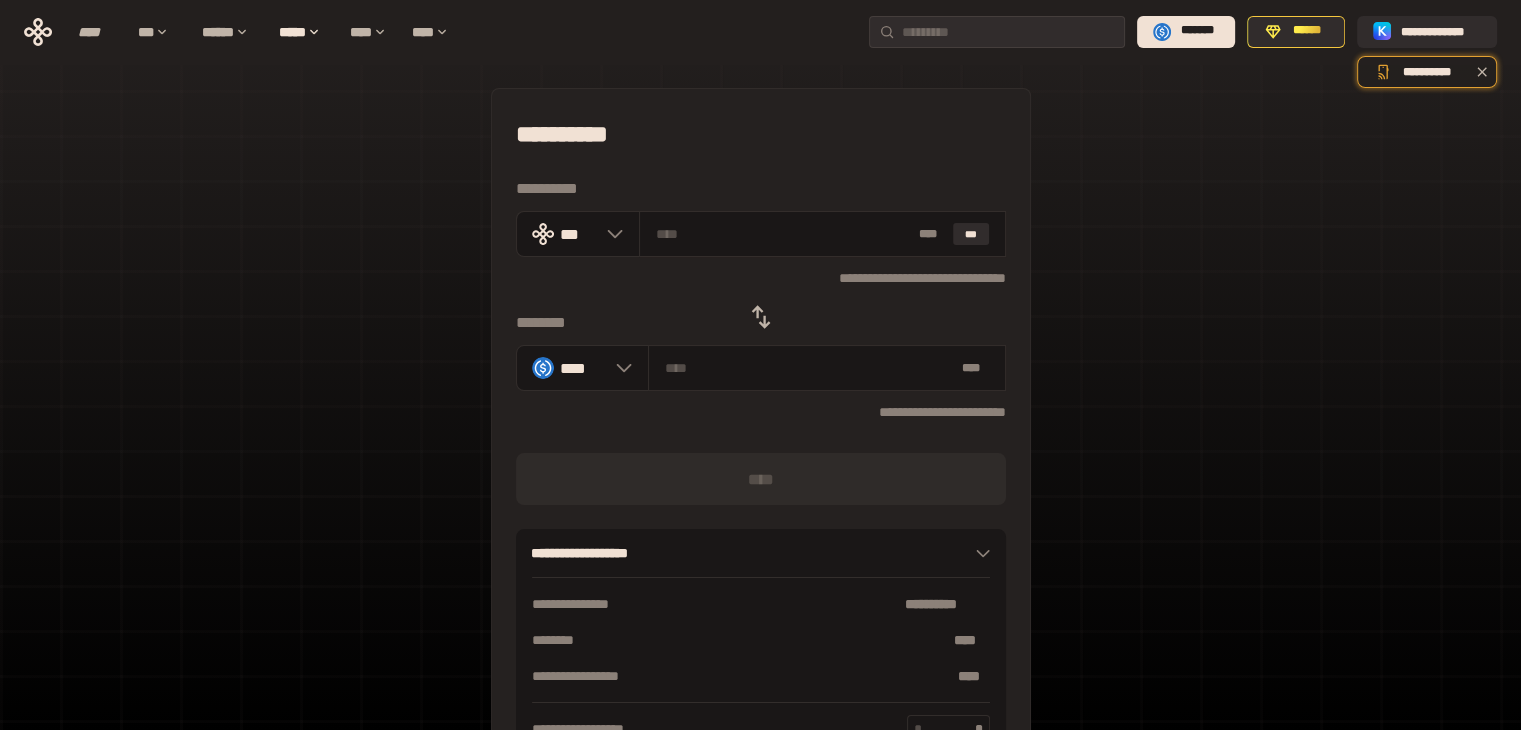 click 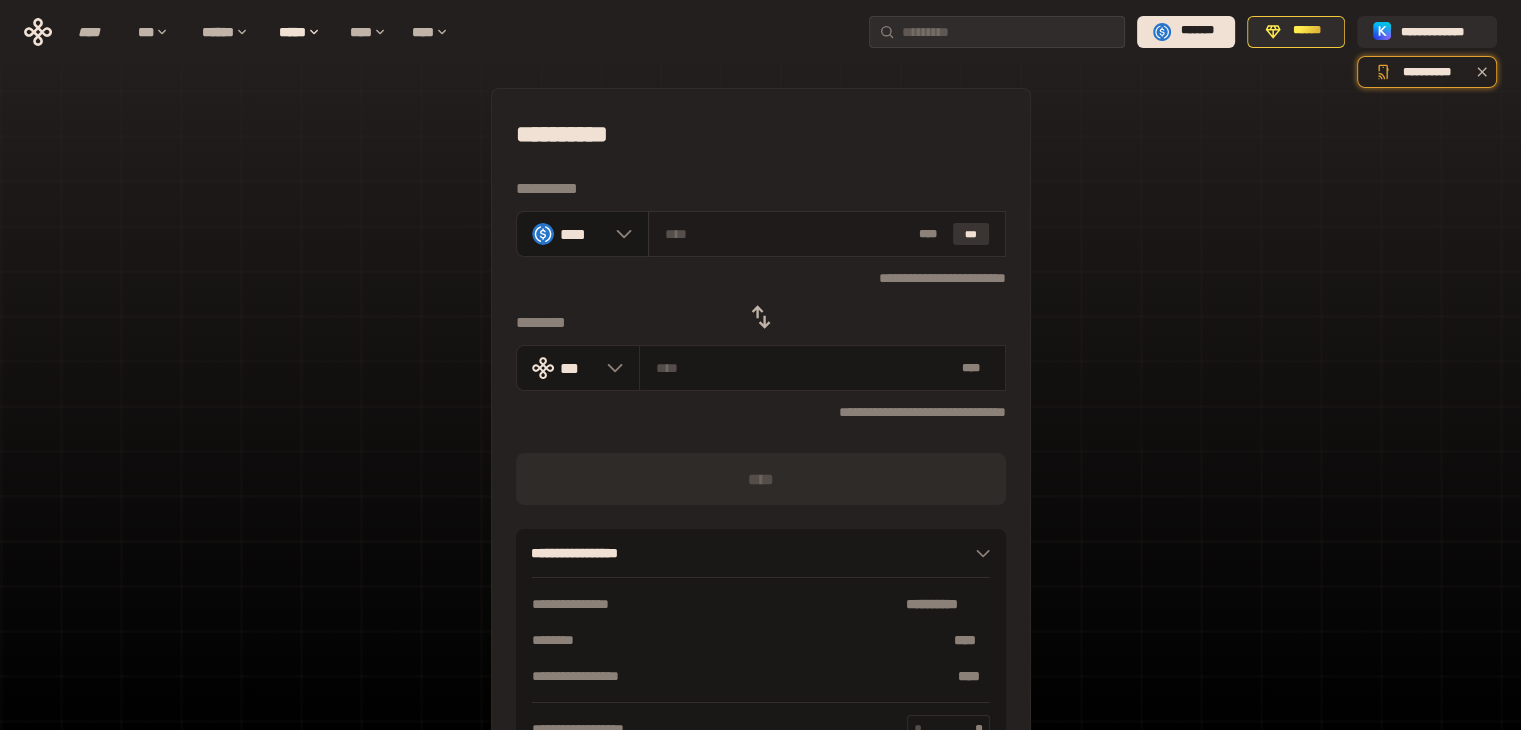 click on "***" at bounding box center [971, 234] 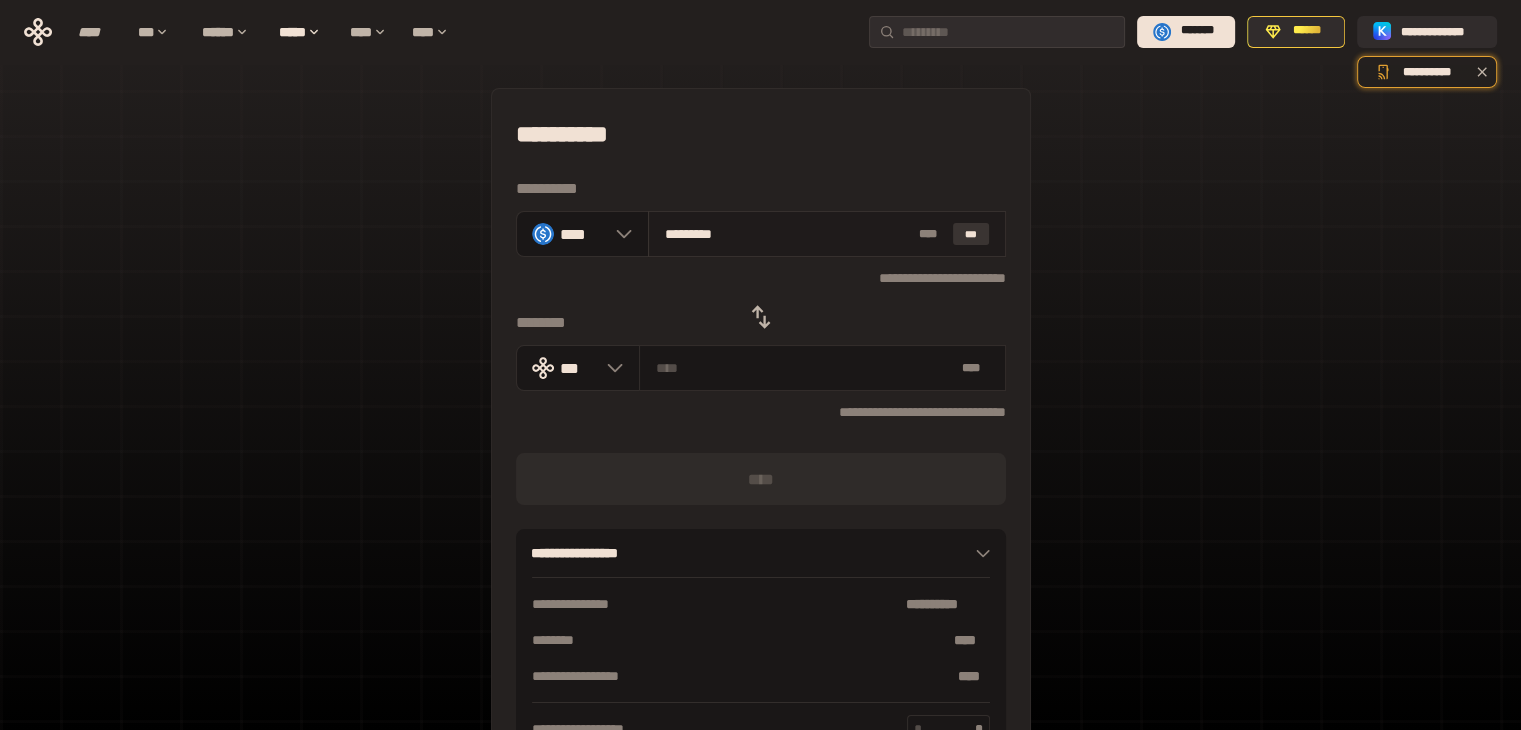 type on "**********" 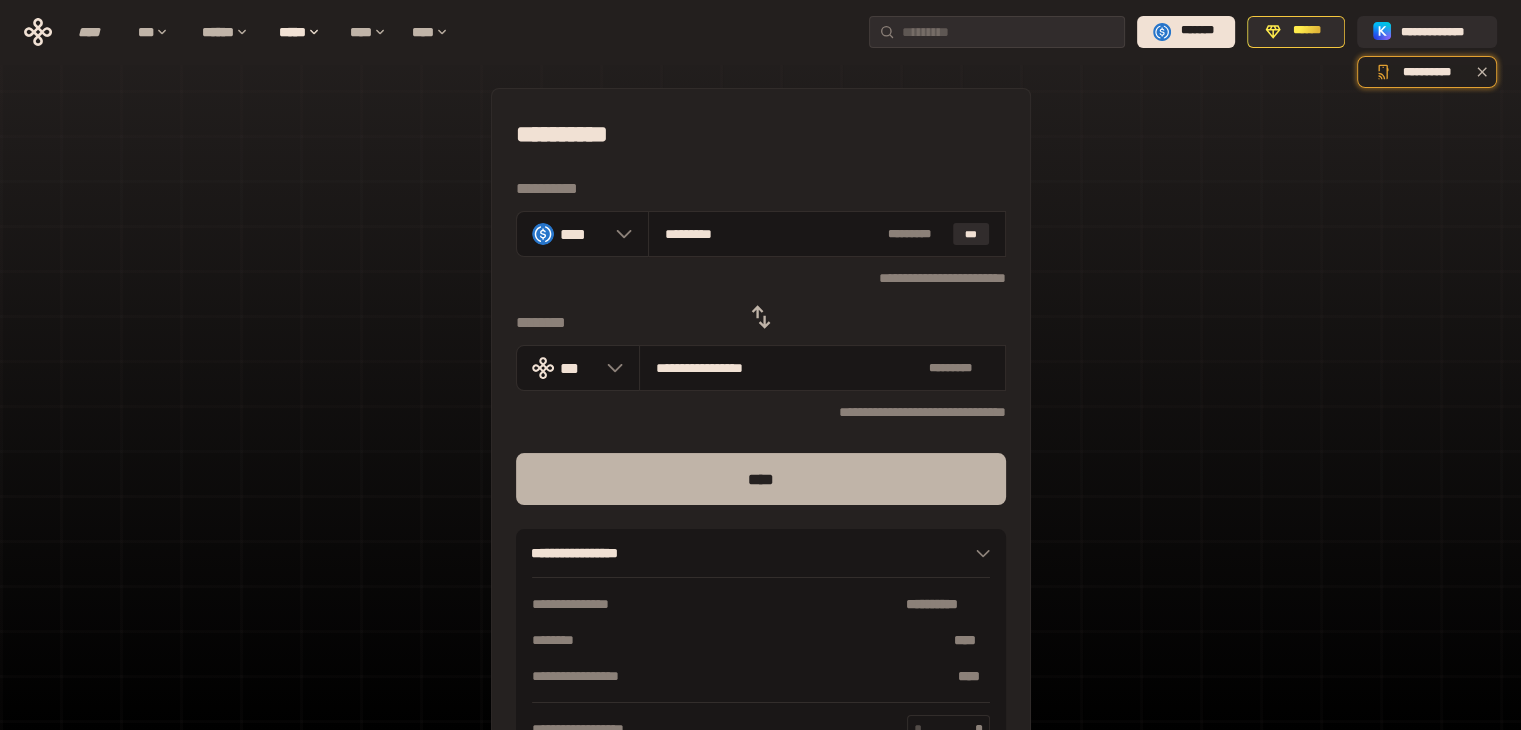 click on "****" at bounding box center (761, 479) 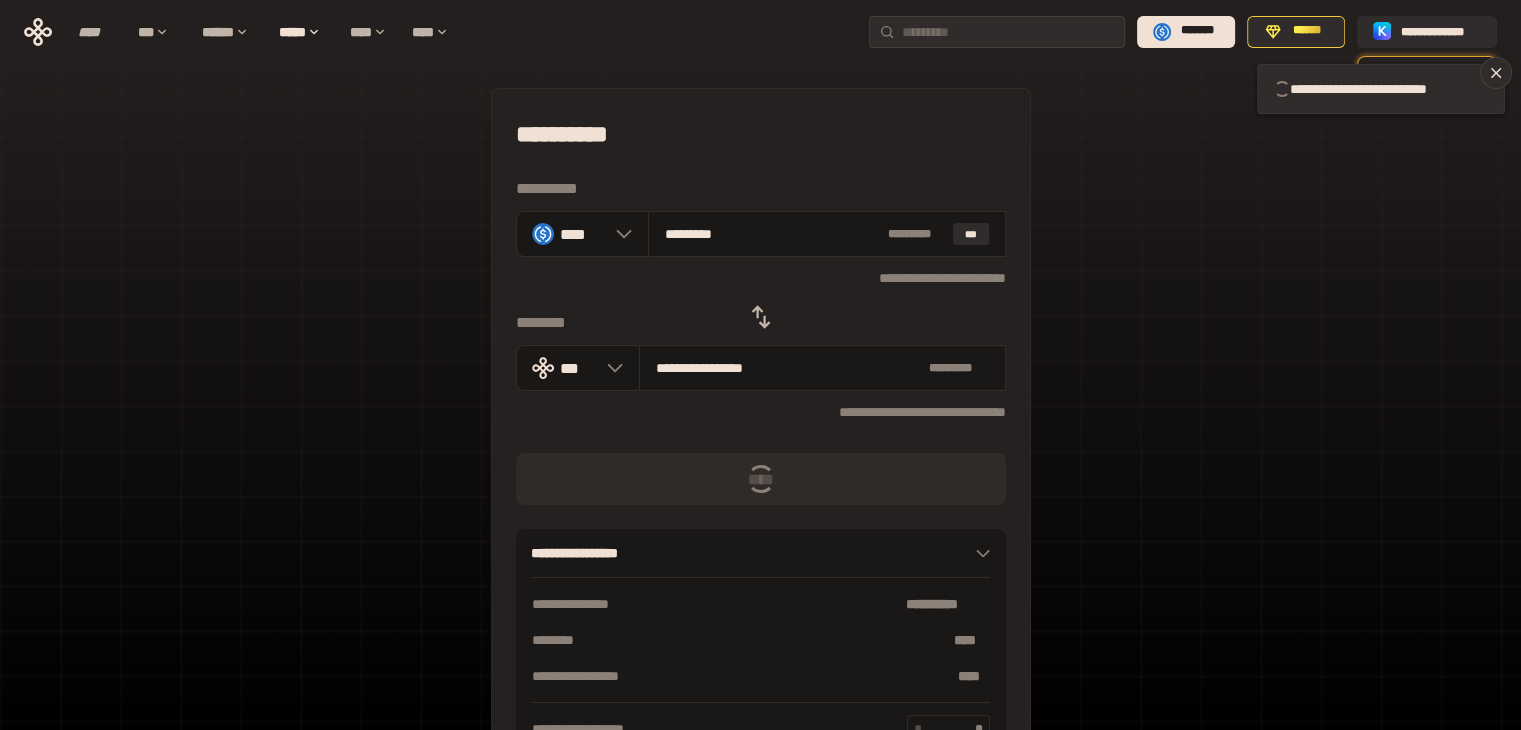 type 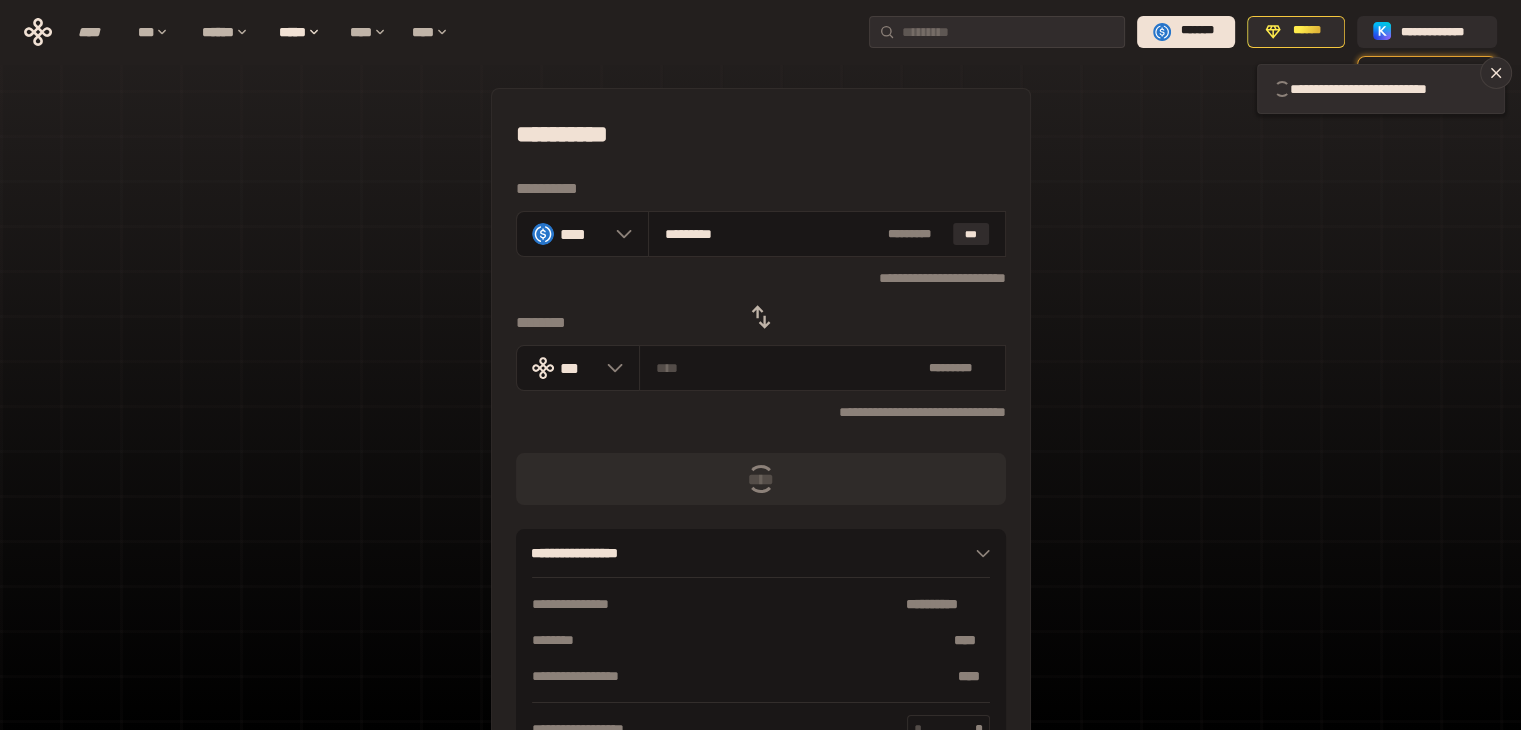 type 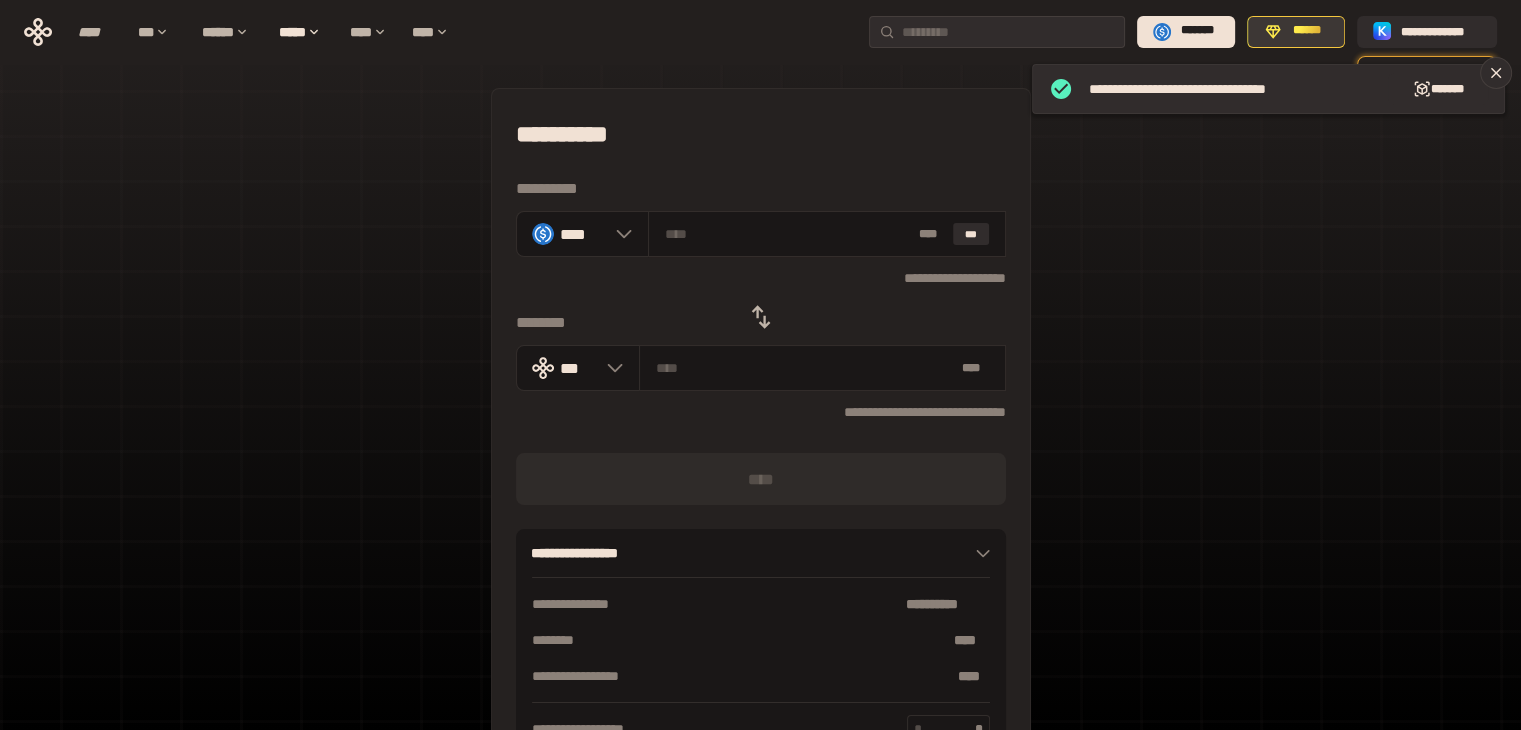 click on "******" at bounding box center [1306, 31] 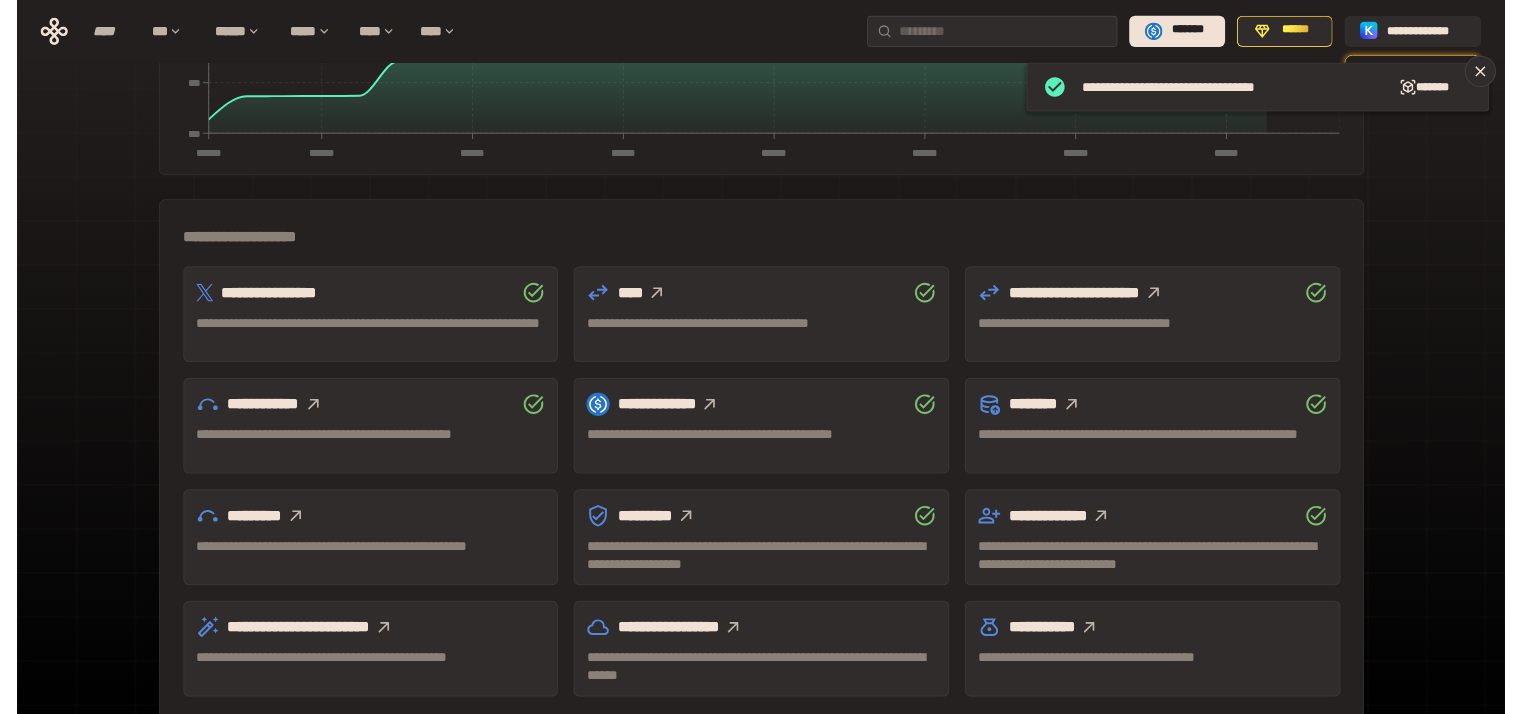 scroll, scrollTop: 555, scrollLeft: 0, axis: vertical 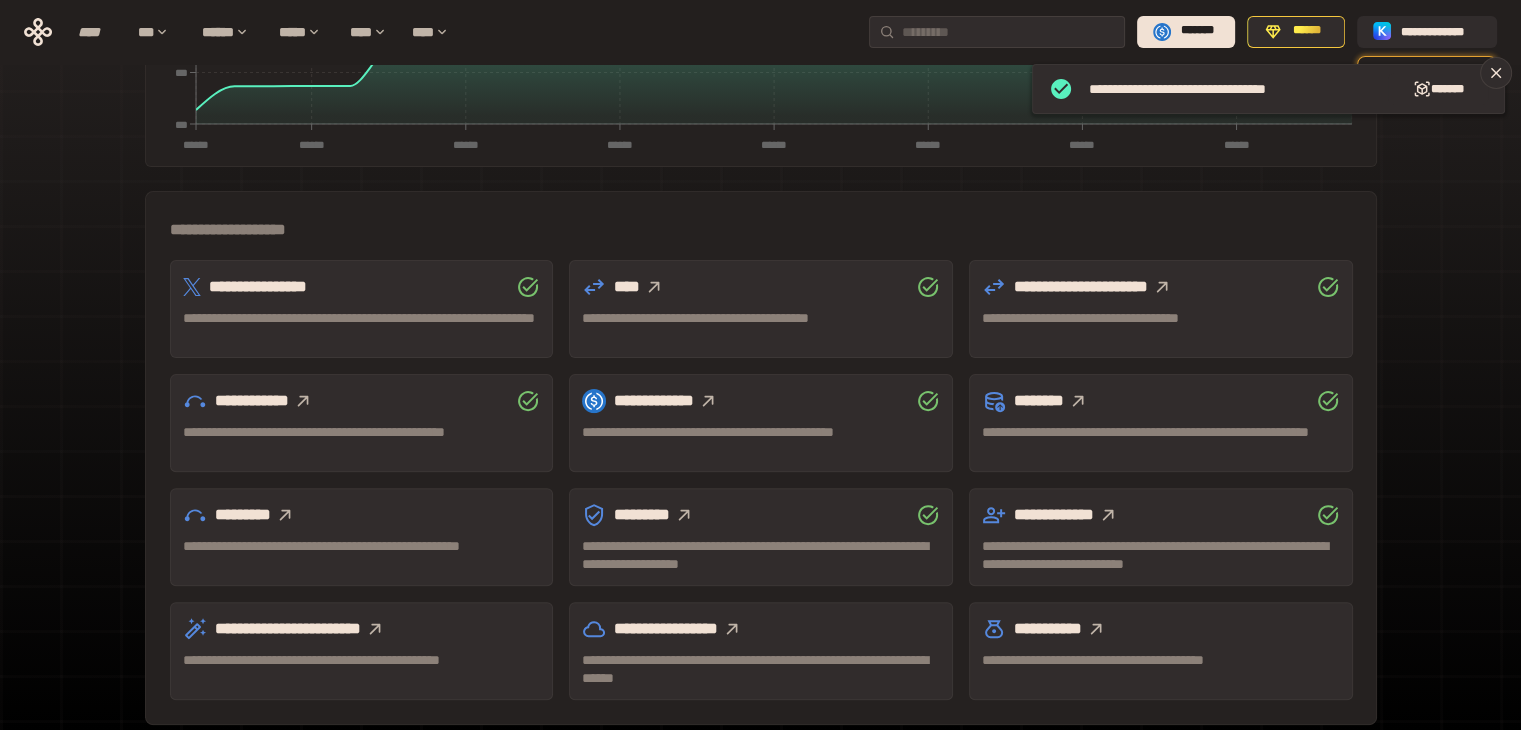 click 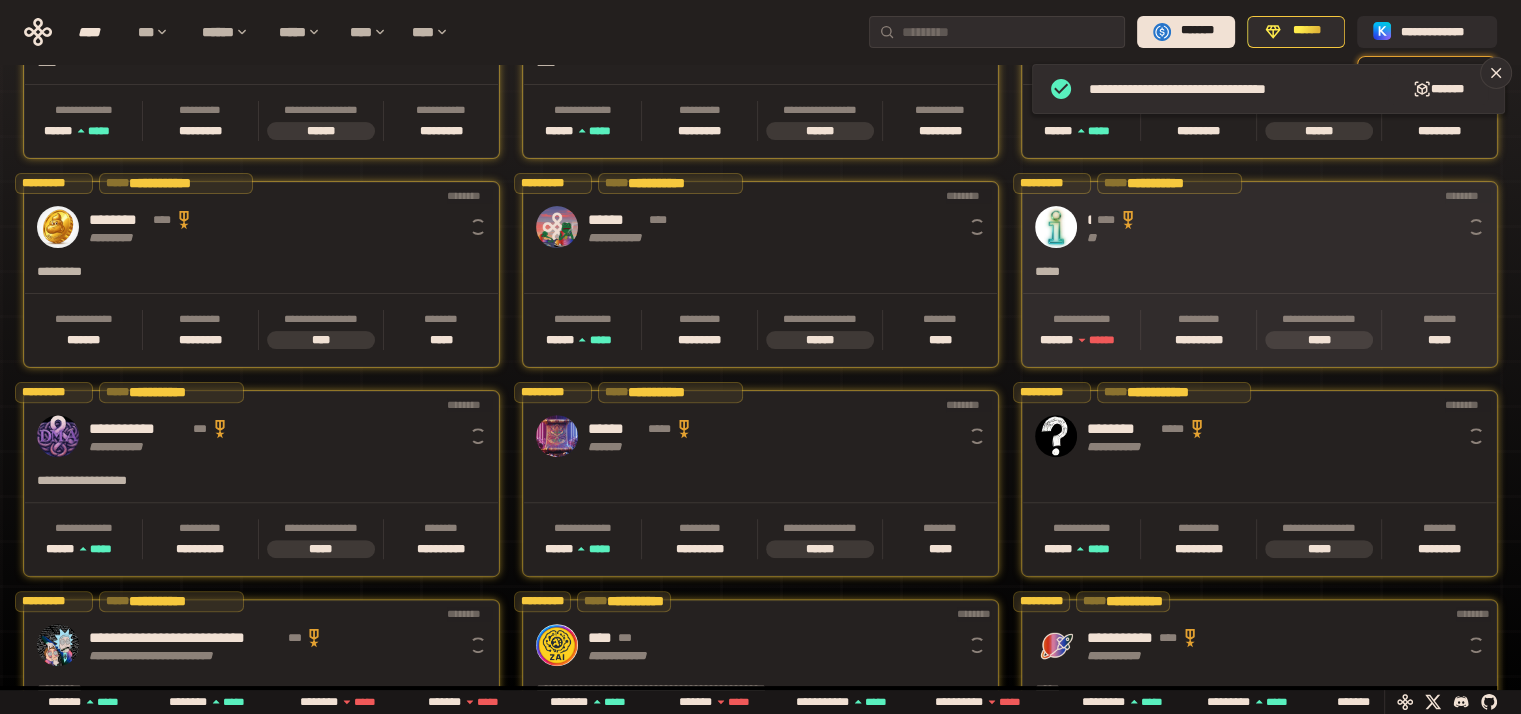 scroll, scrollTop: 0, scrollLeft: 16, axis: horizontal 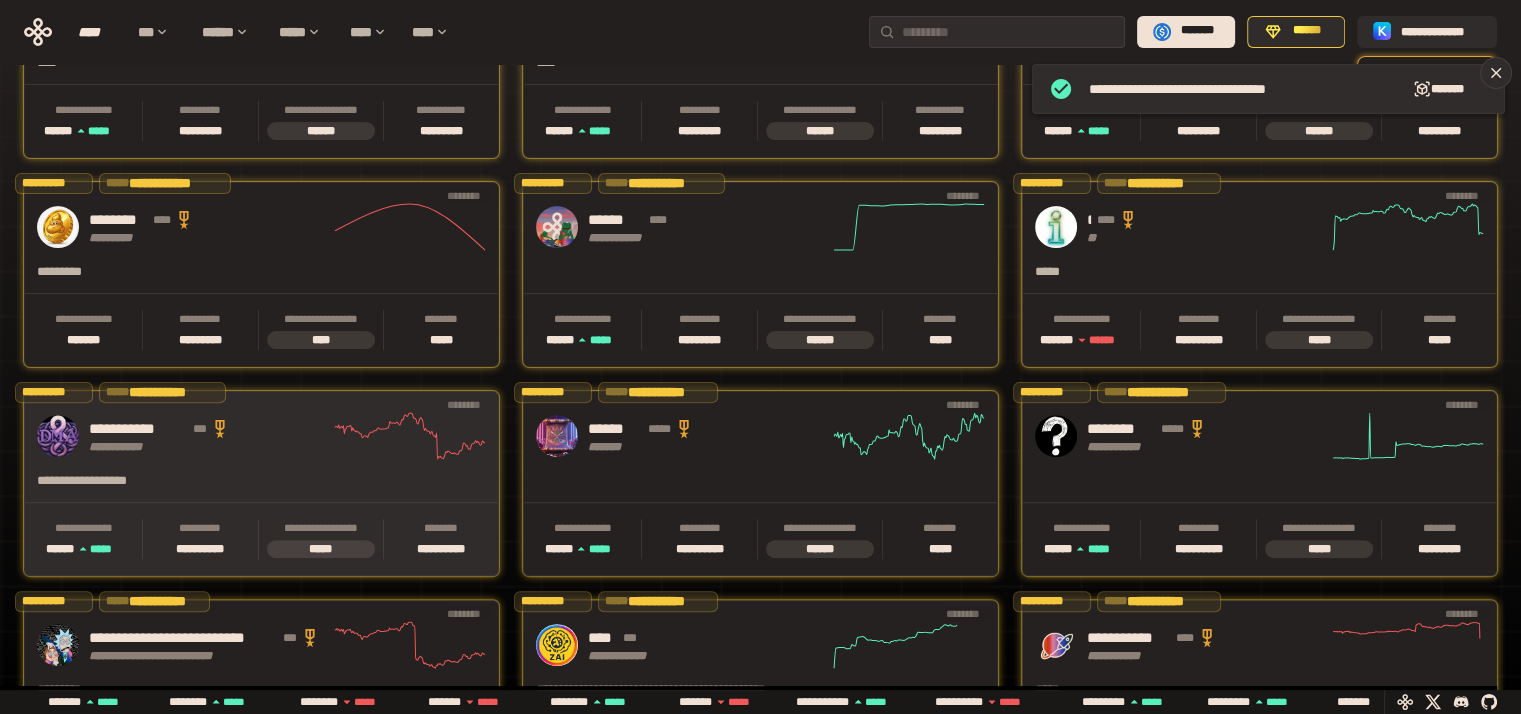 click 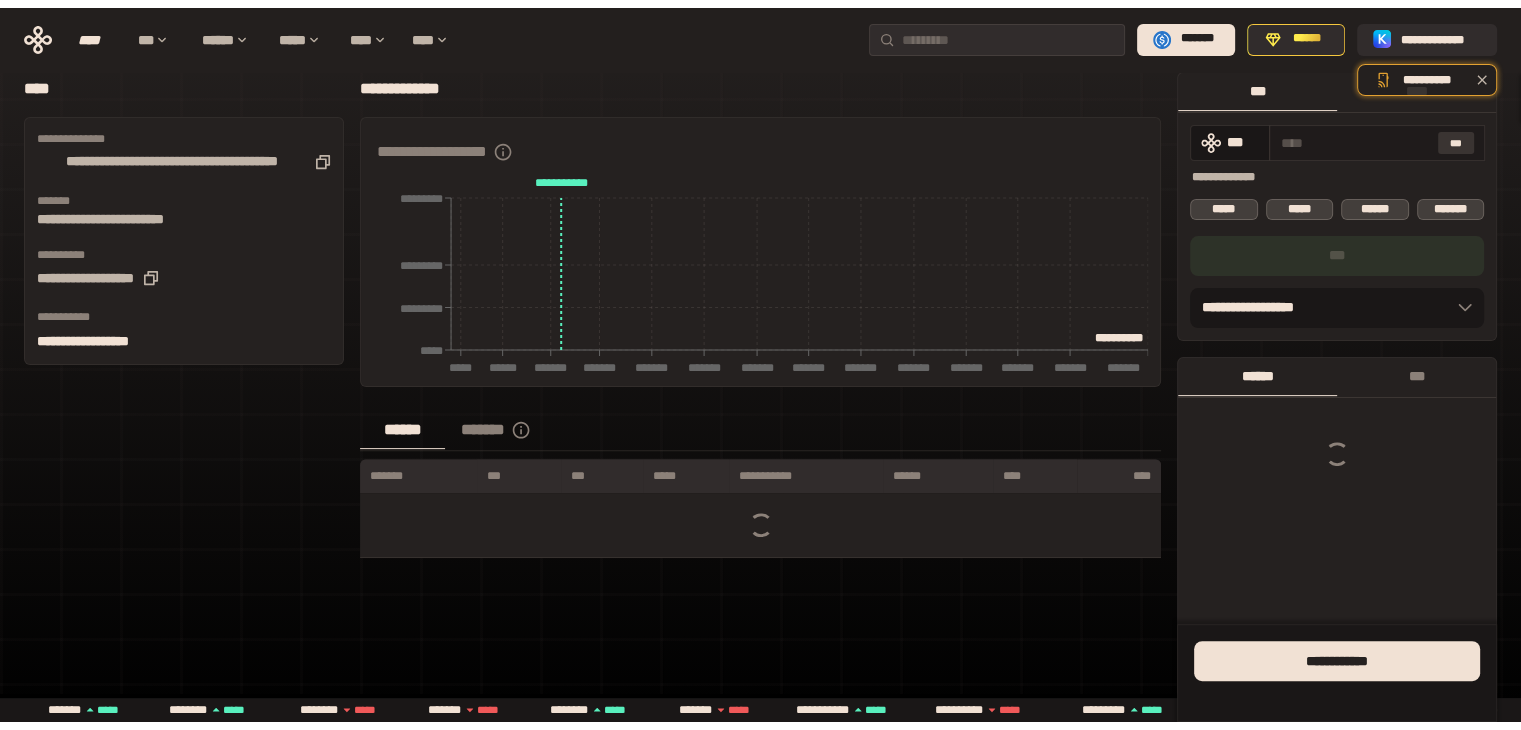 scroll, scrollTop: 0, scrollLeft: 0, axis: both 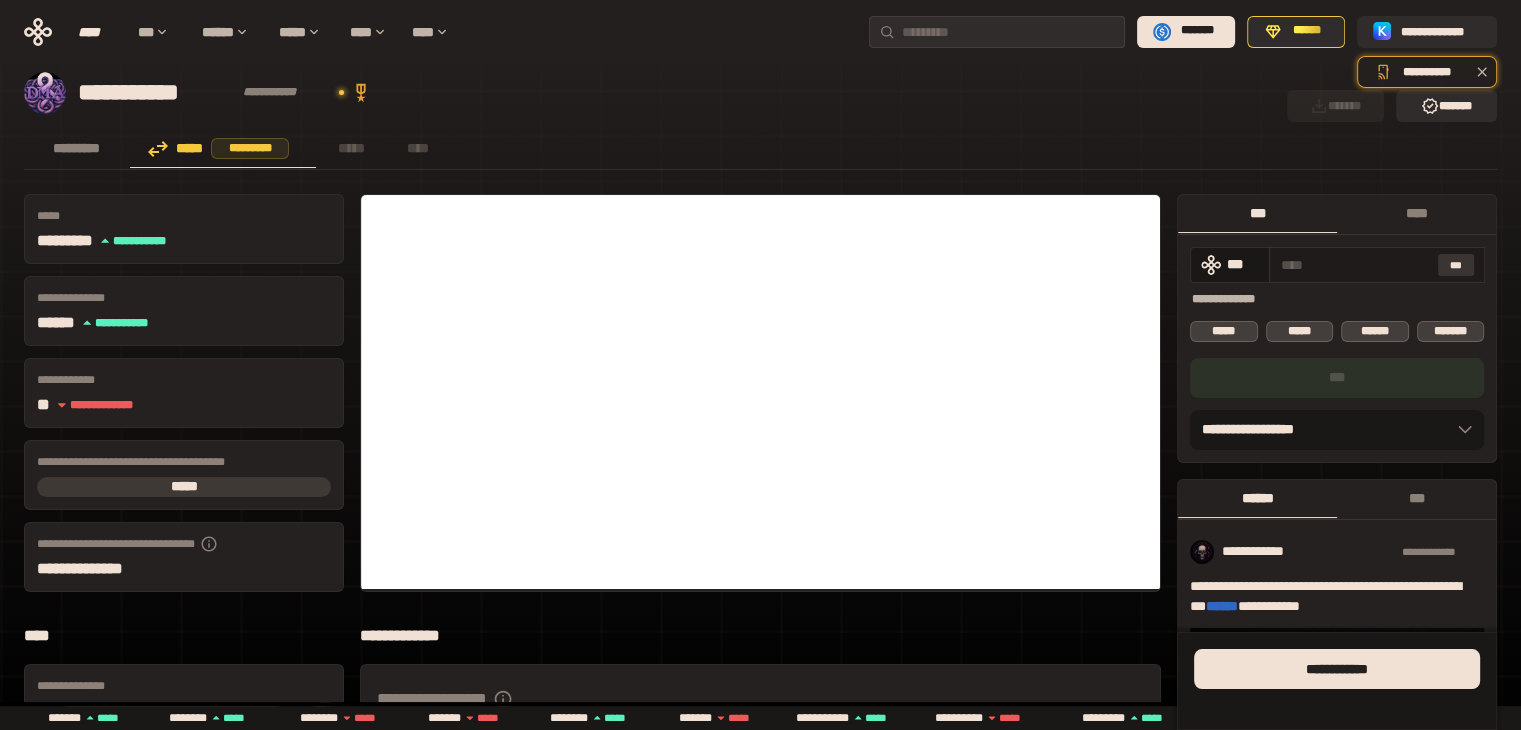 click on "***" at bounding box center [1456, 265] 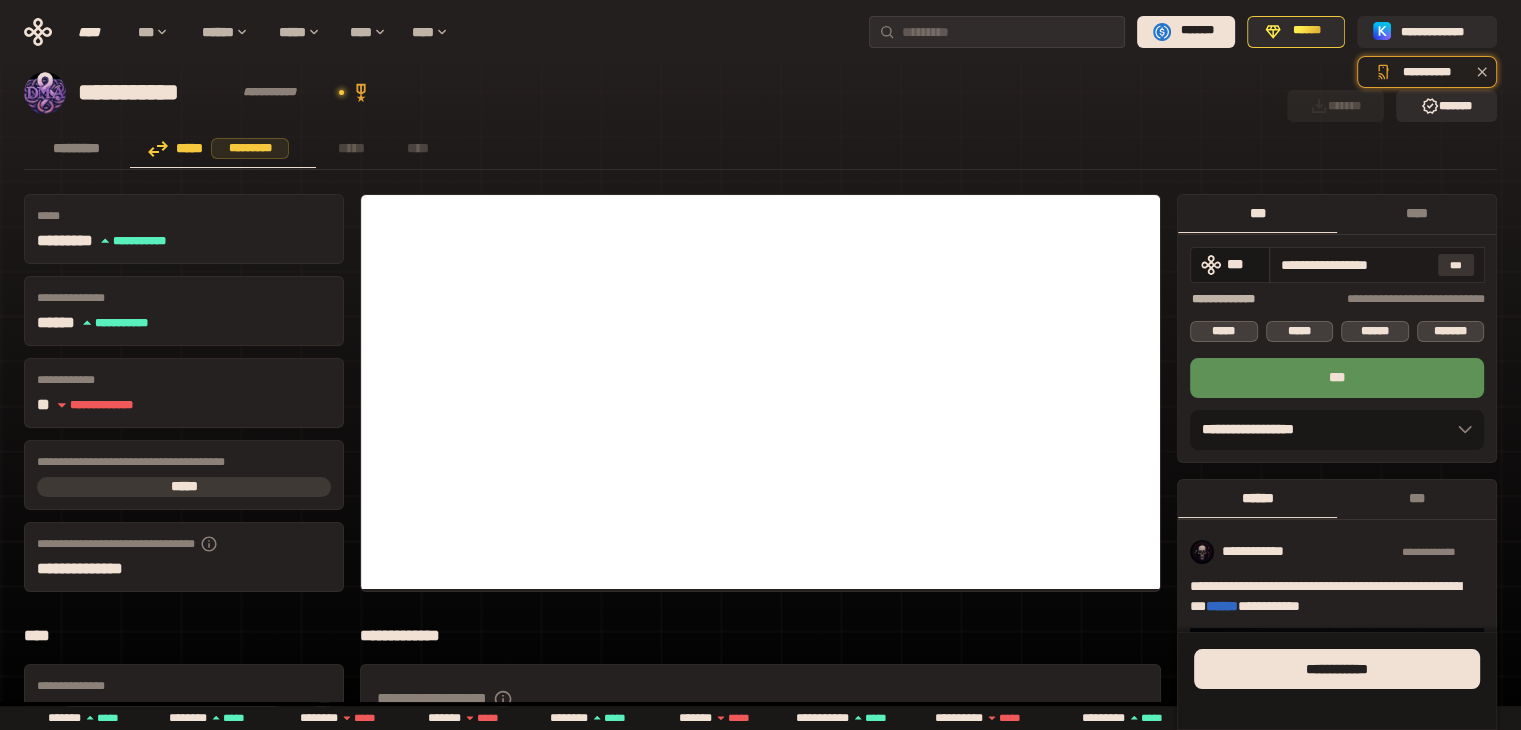 drag, startPoint x: 1288, startPoint y: 263, endPoint x: 1461, endPoint y: 265, distance: 173.01157 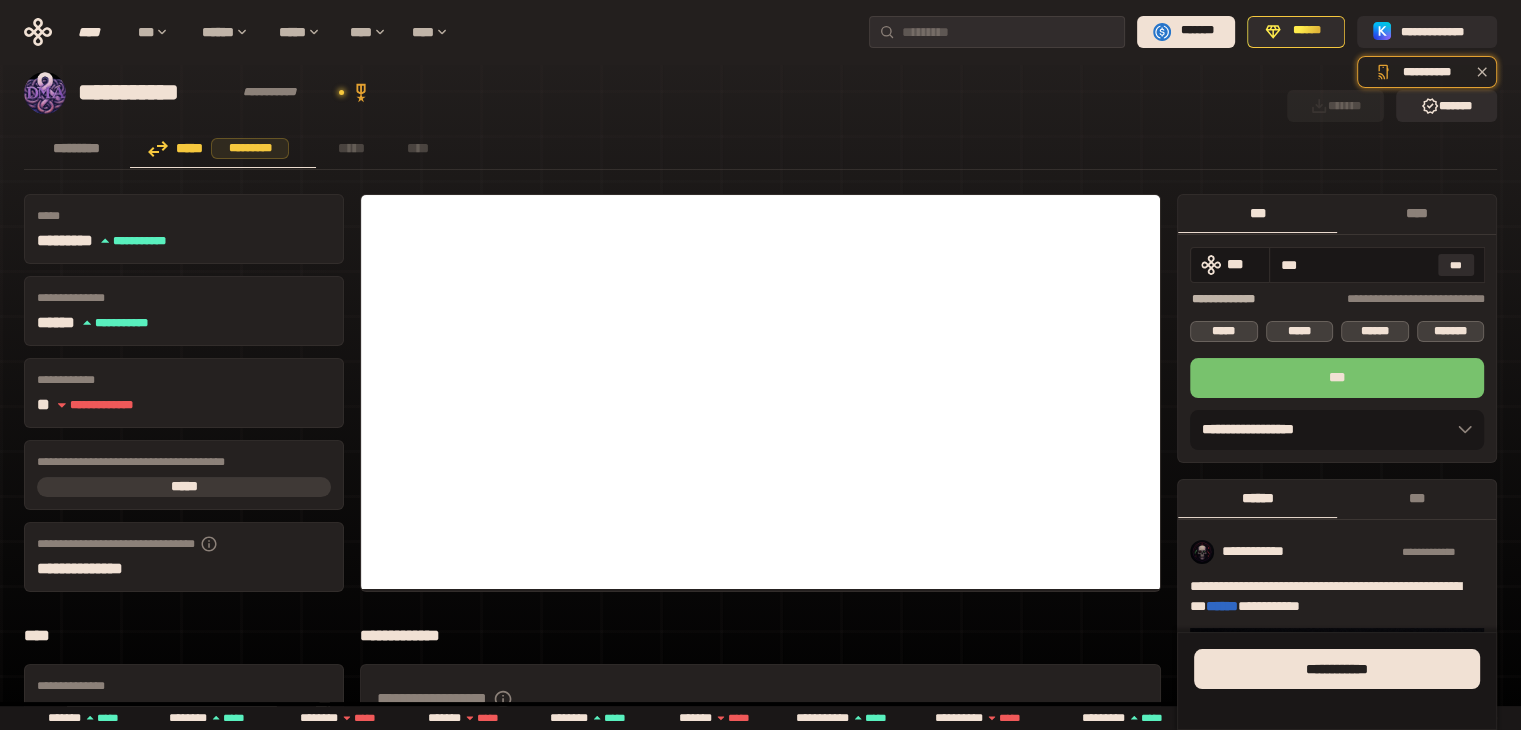 type on "***" 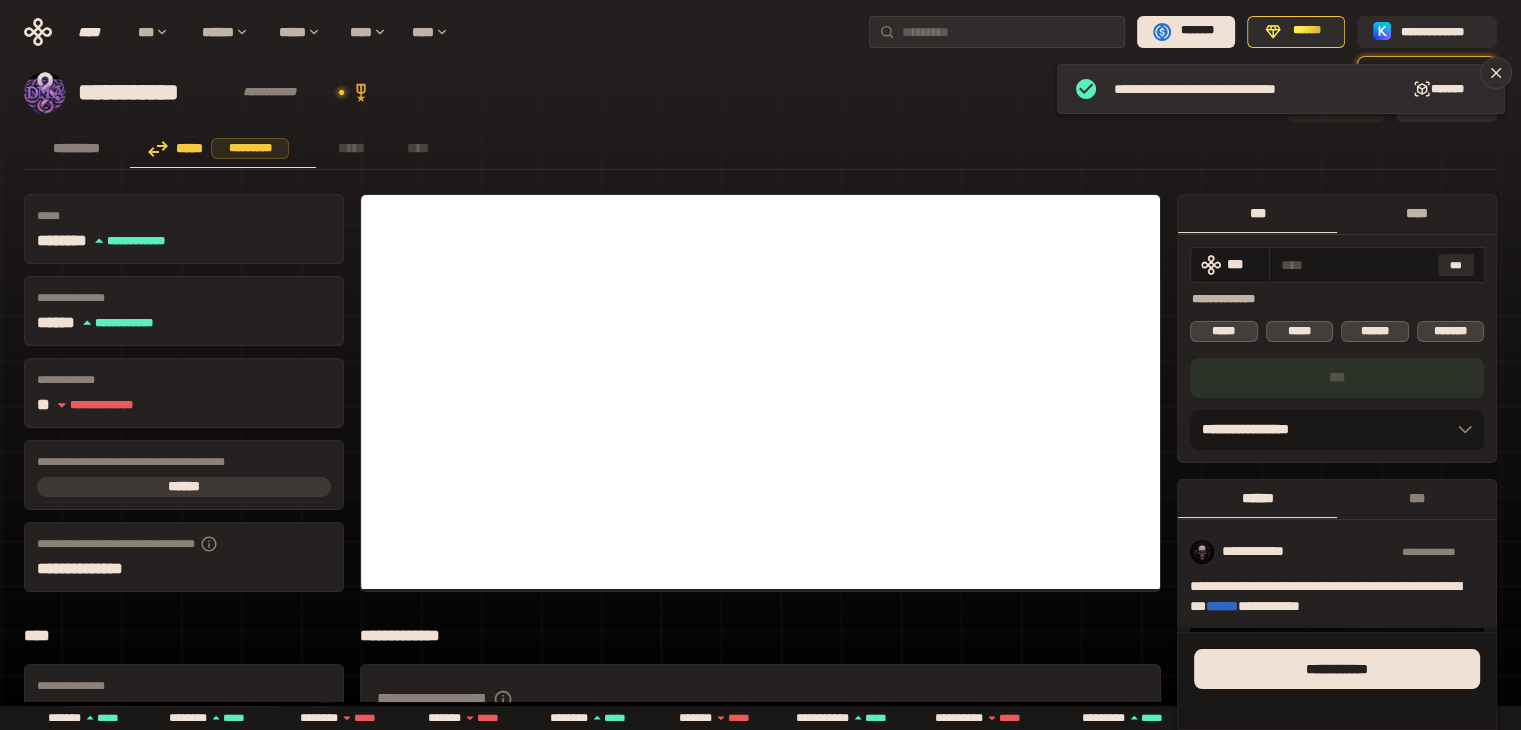 click on "****" at bounding box center (1416, 213) 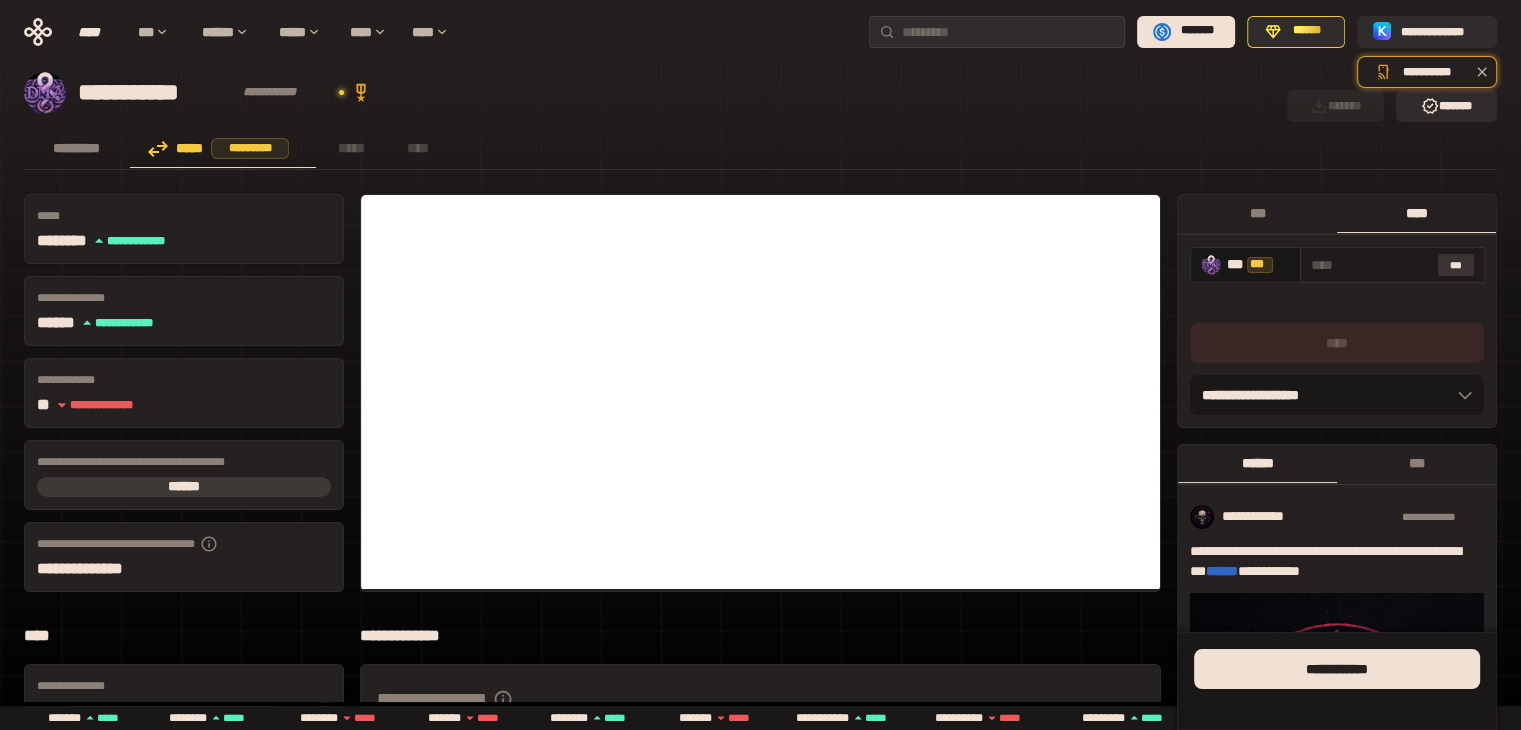 click on "***" at bounding box center (1456, 265) 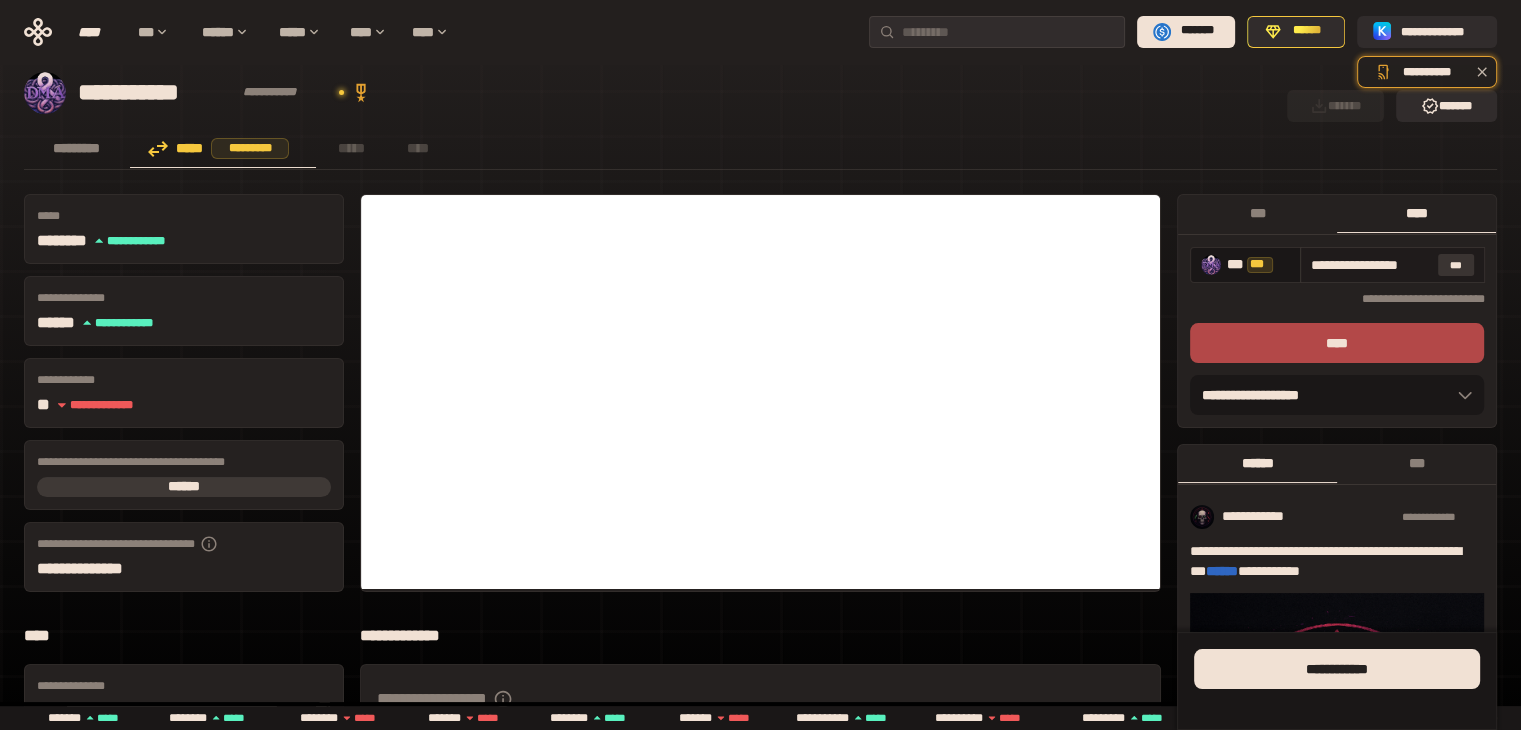 click on "***" at bounding box center (1456, 265) 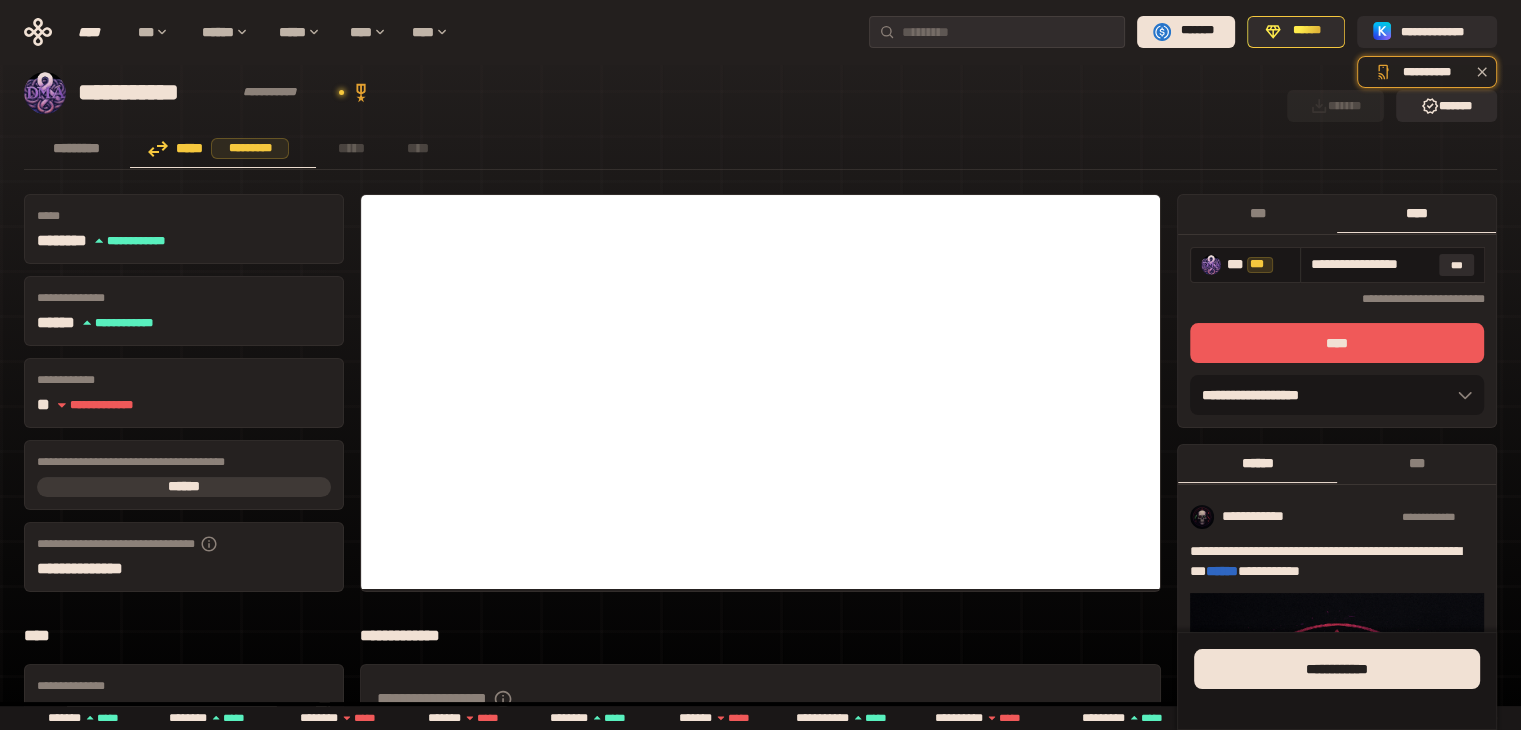scroll, scrollTop: 0, scrollLeft: 0, axis: both 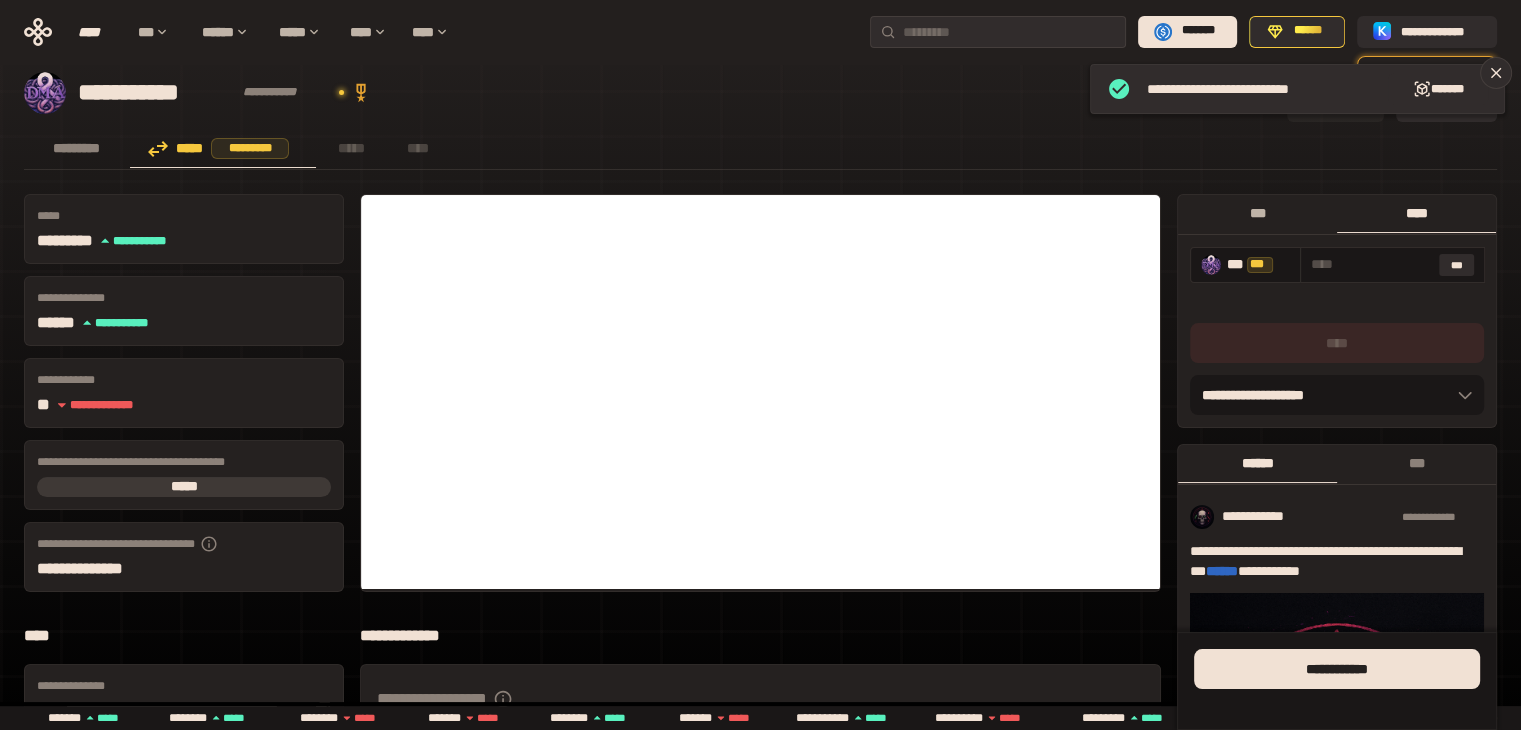 click on "***" at bounding box center [1457, 265] 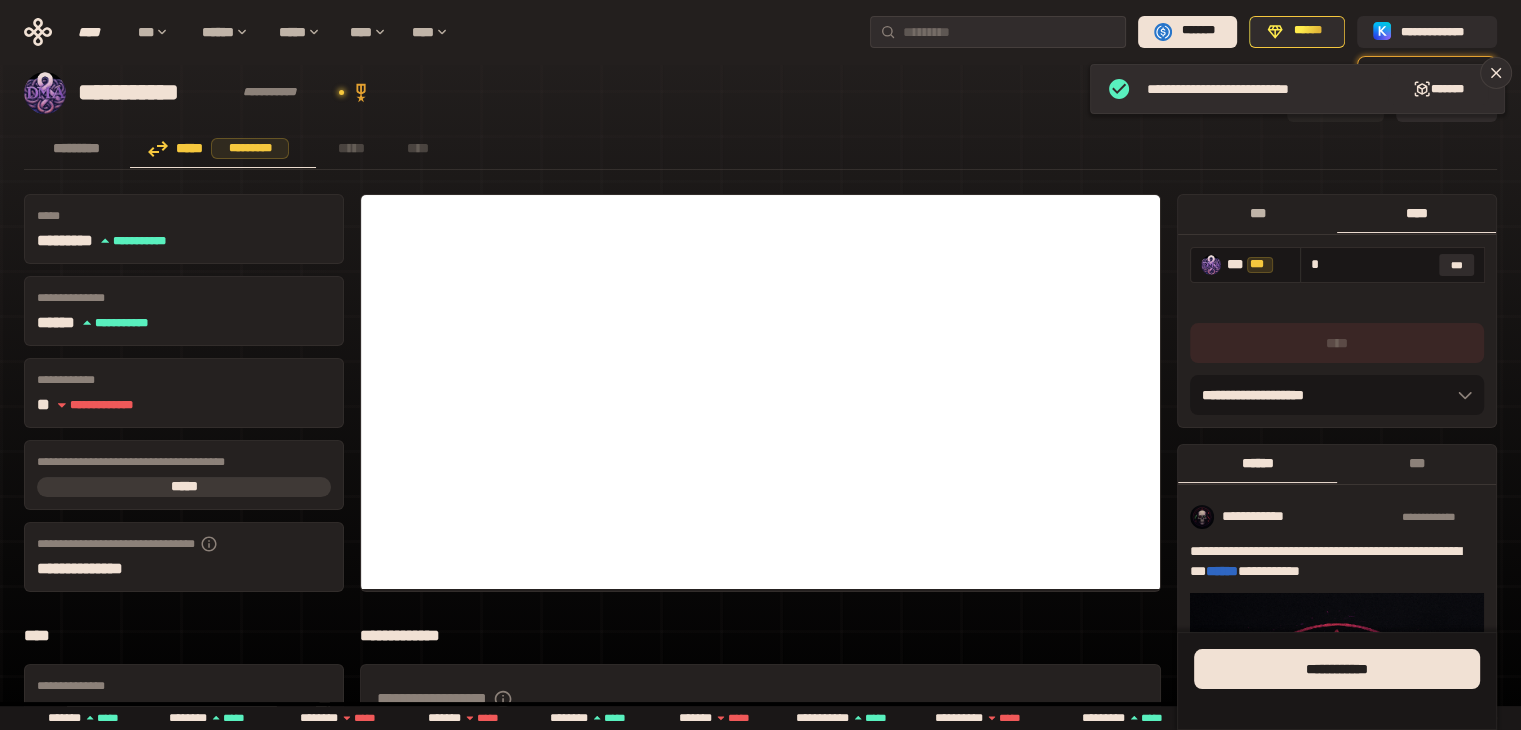 click on "***" at bounding box center (1257, 213) 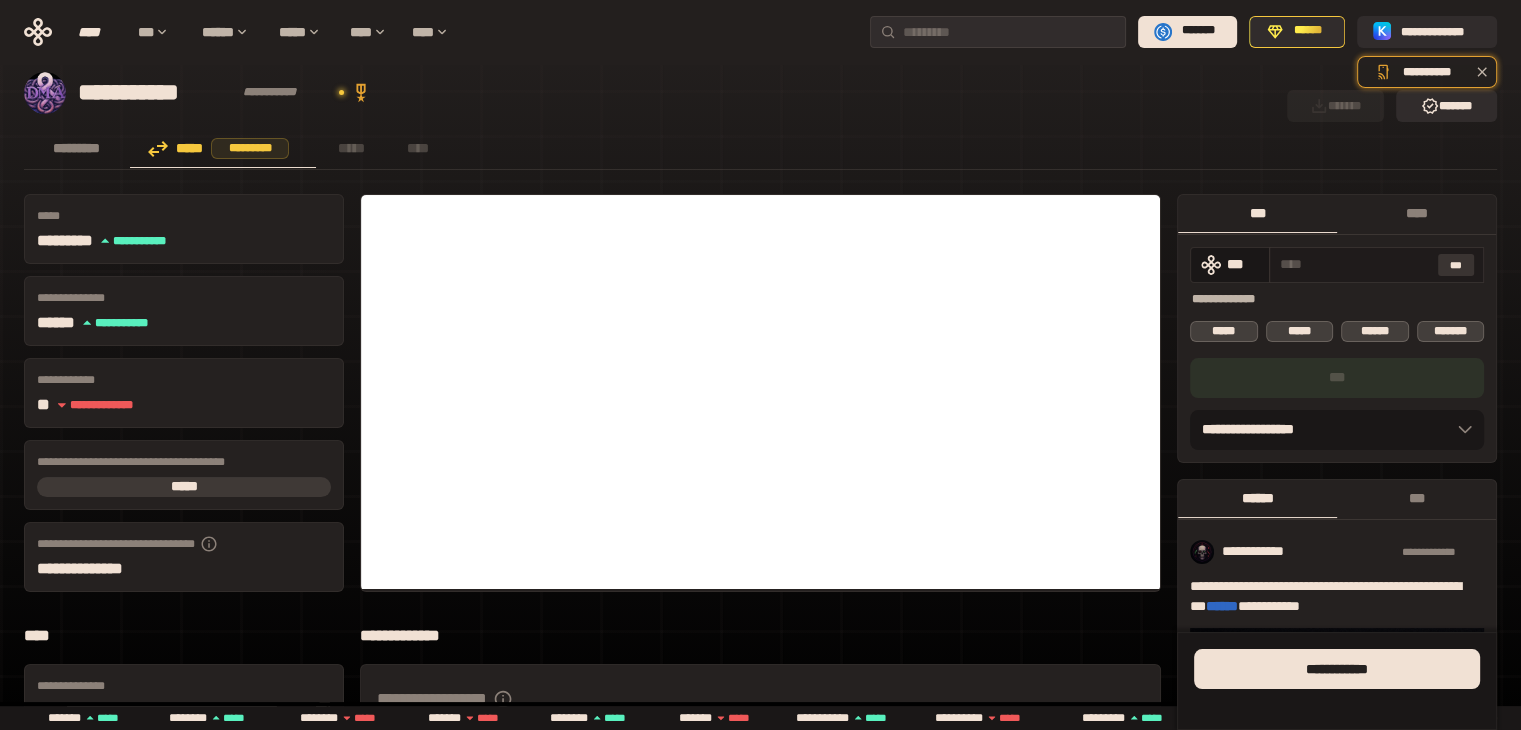 click on "***" at bounding box center [1456, 265] 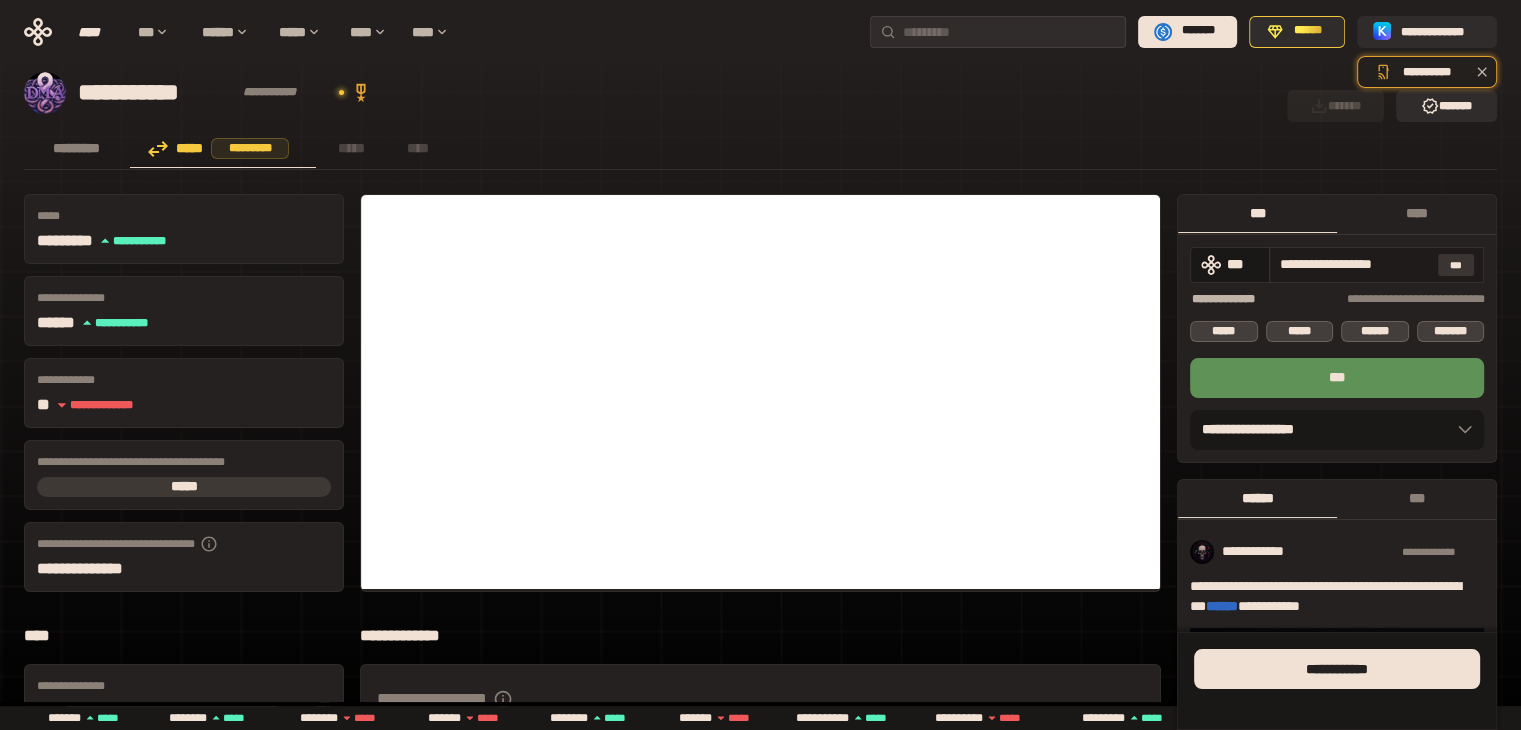 drag, startPoint x: 1399, startPoint y: 264, endPoint x: 1441, endPoint y: 261, distance: 42.107006 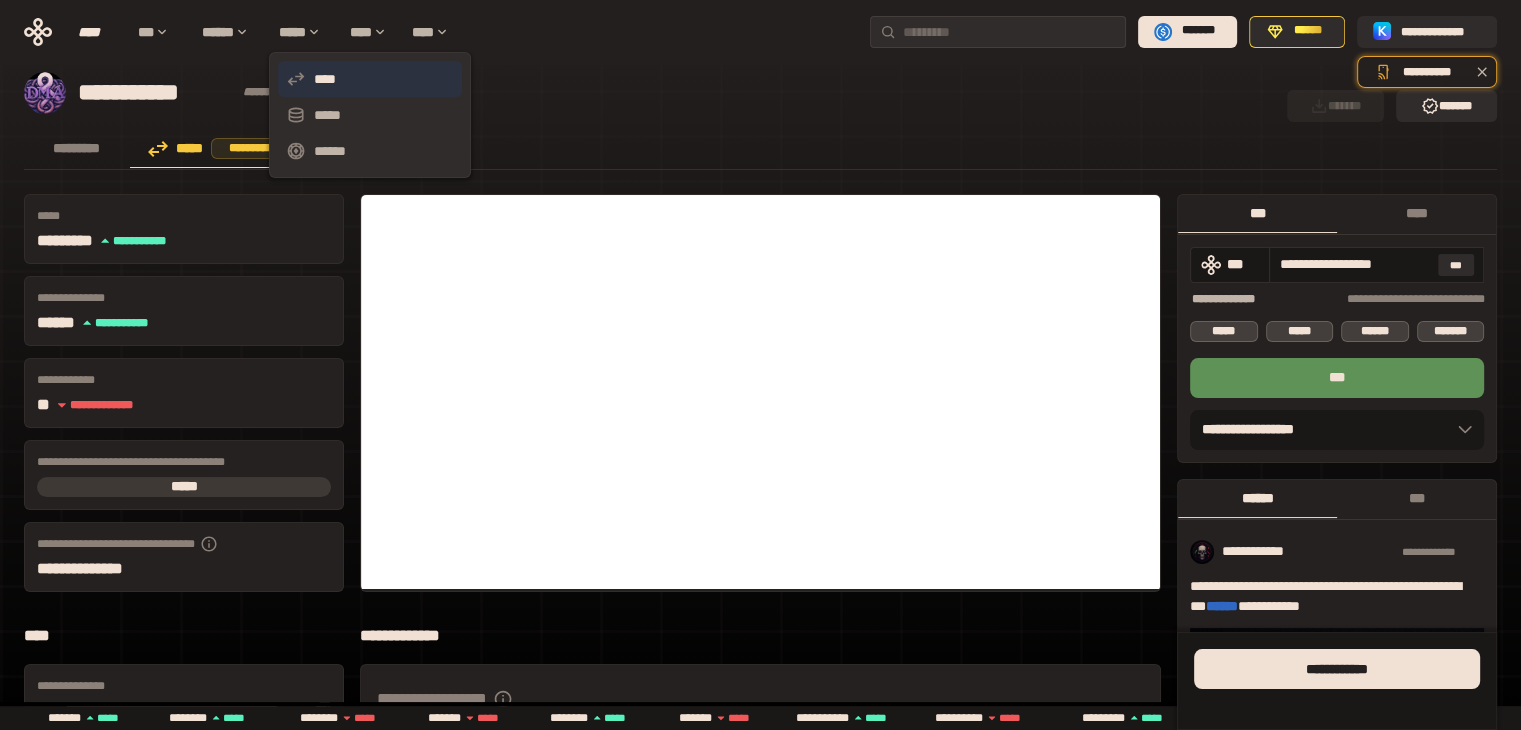 click on "****" at bounding box center (370, 79) 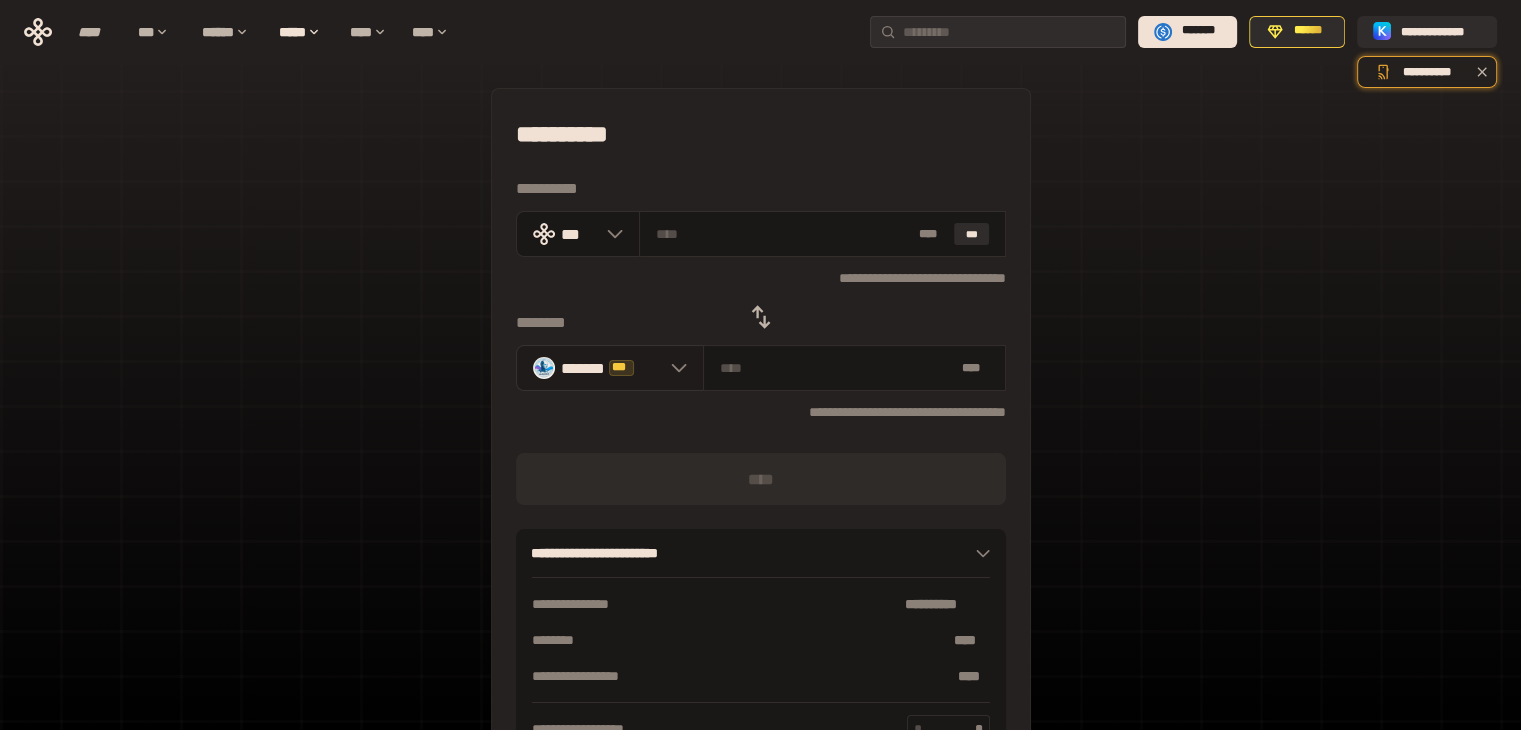 click 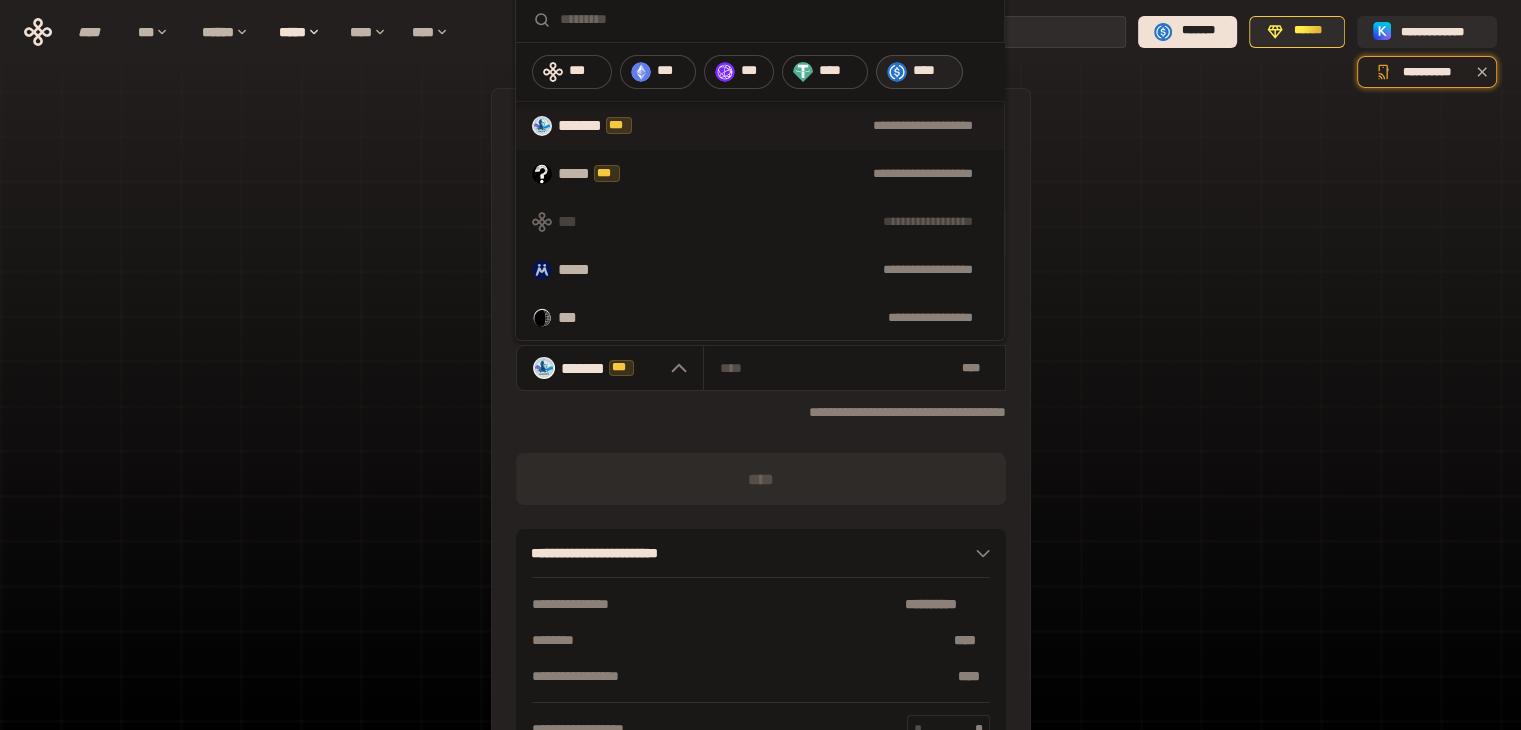 click on "****" at bounding box center (933, 71) 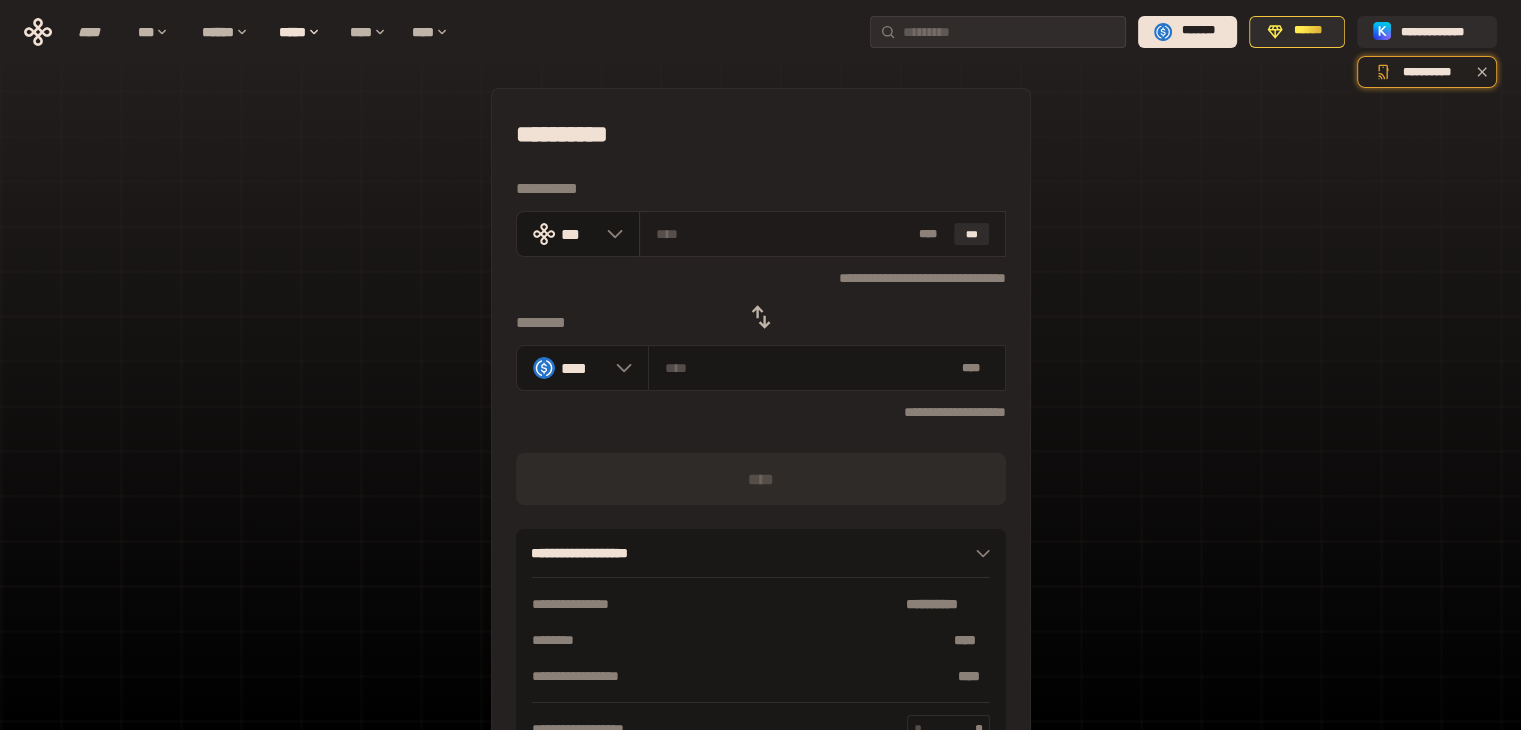 click at bounding box center [783, 234] 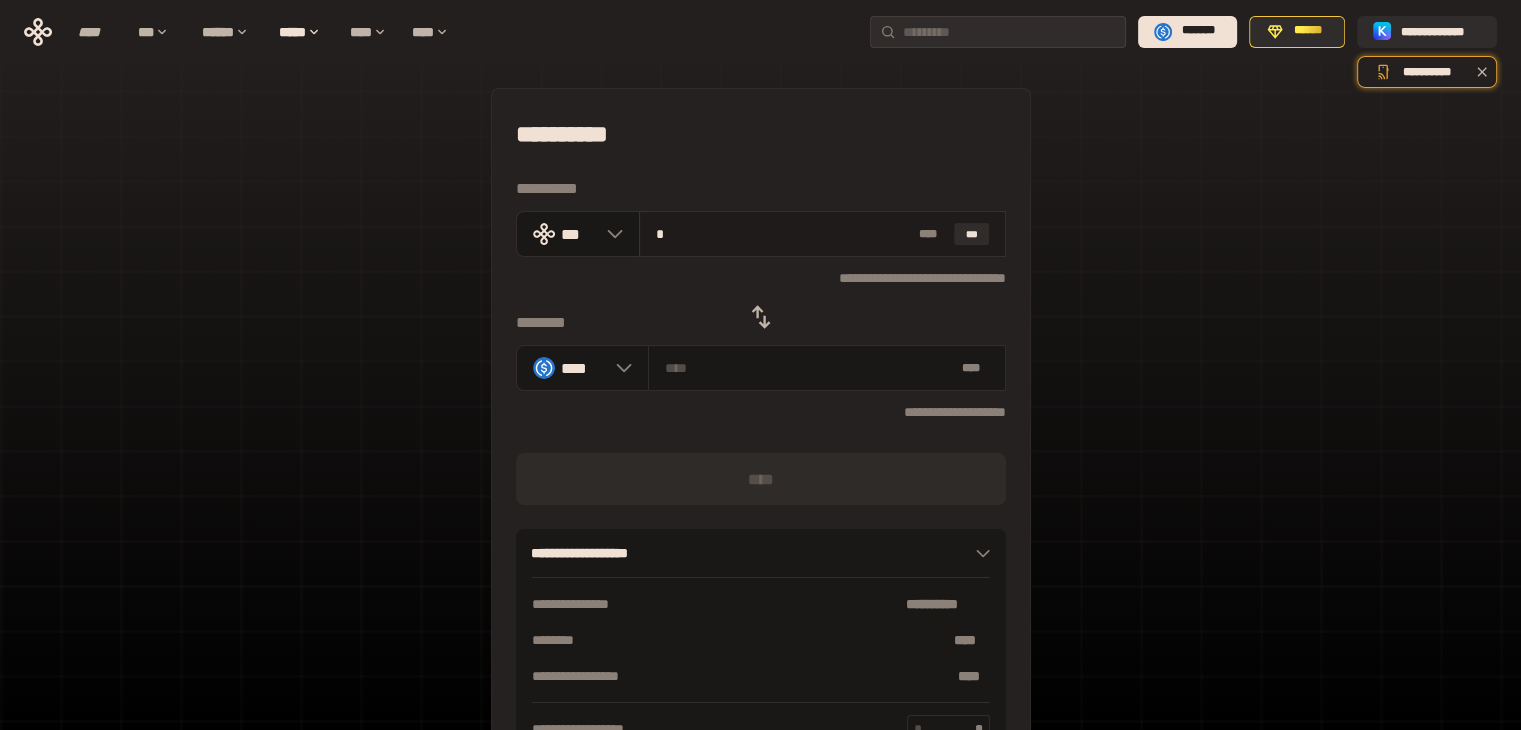type on "********" 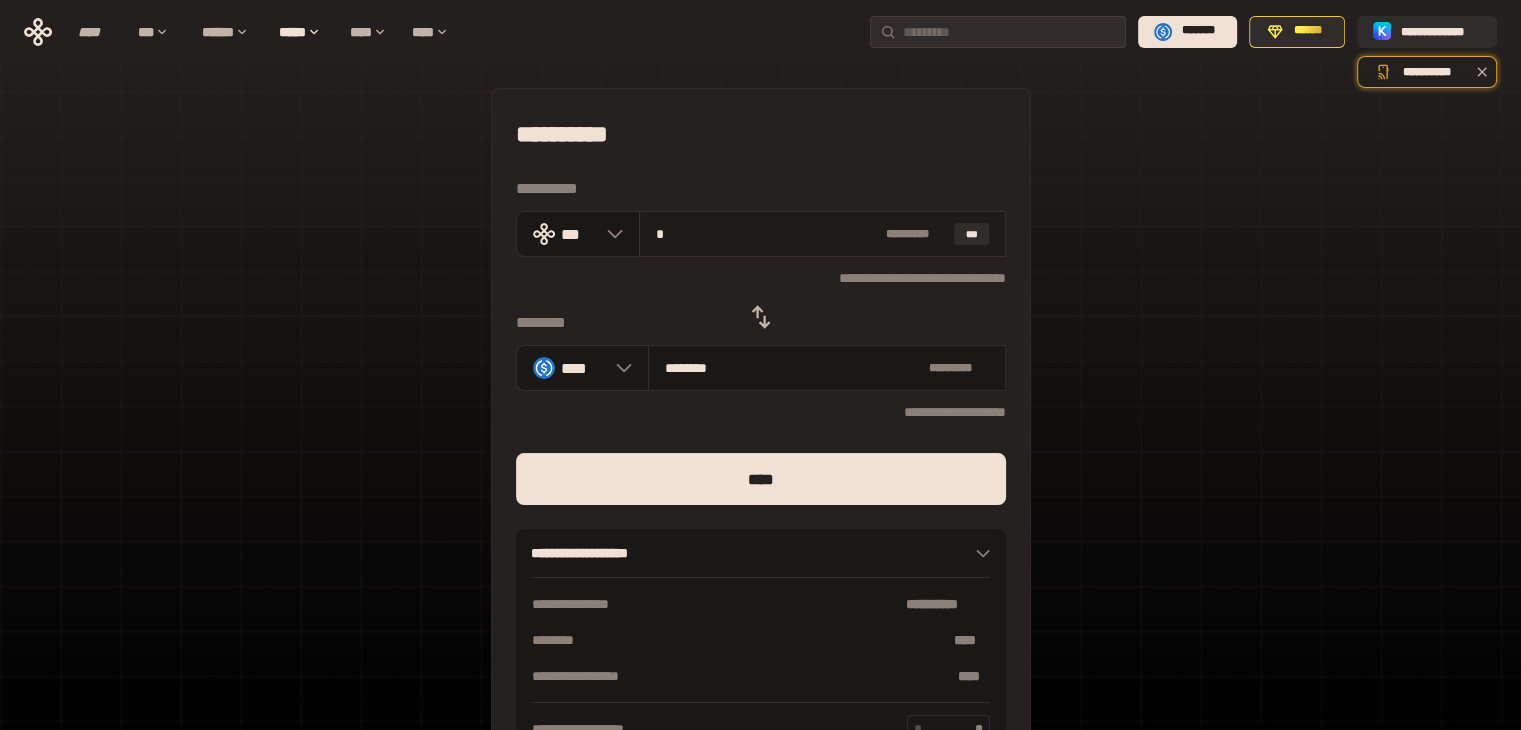 type on "**" 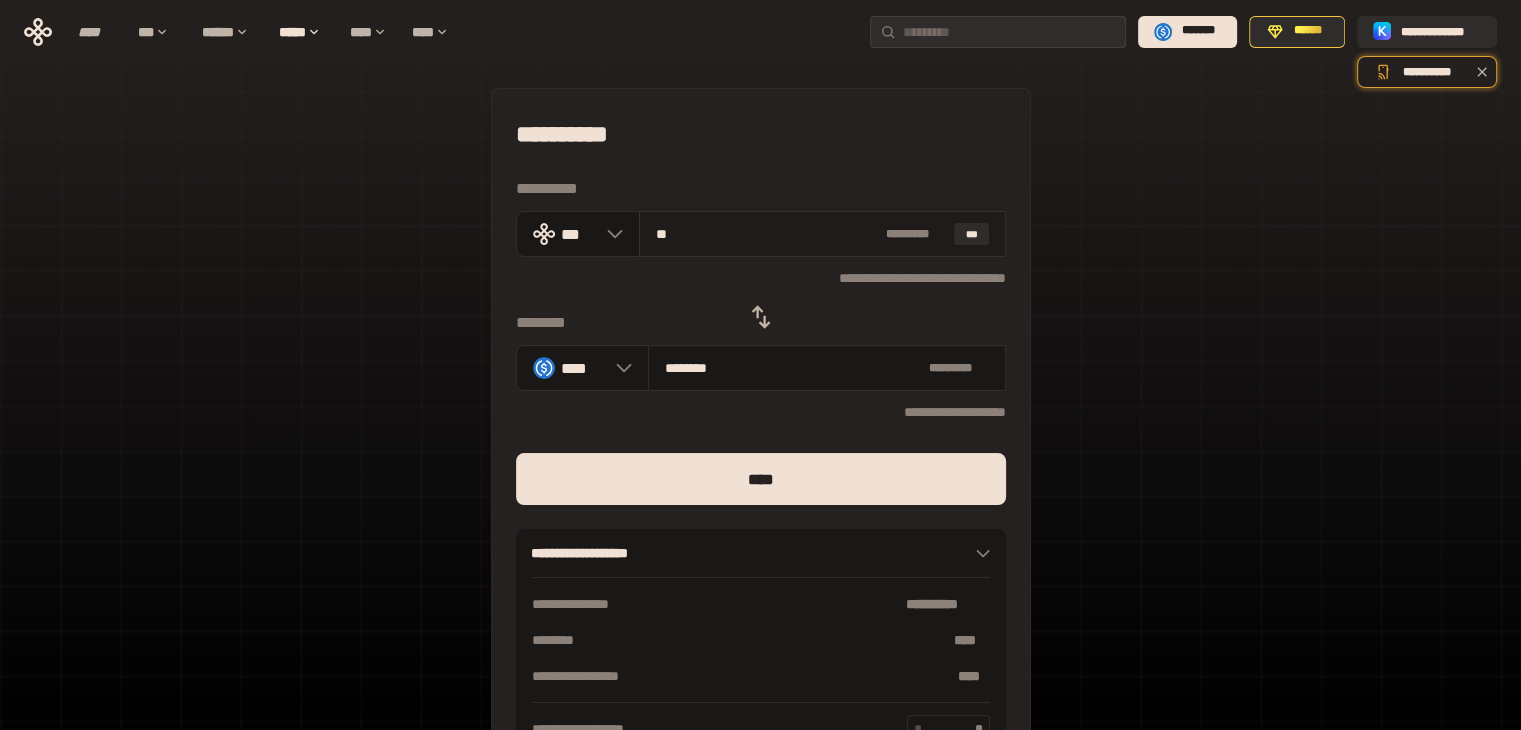 type on "********" 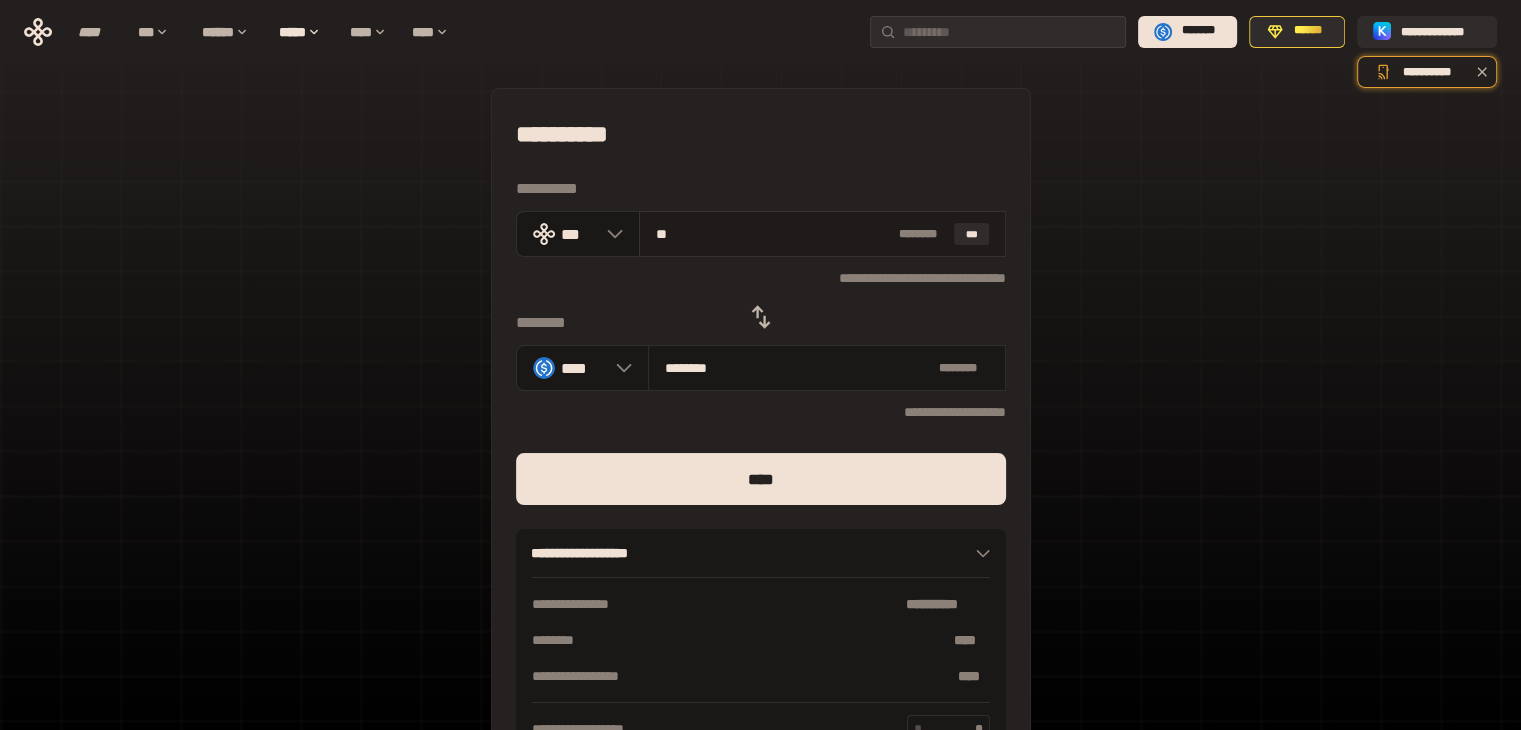 type on "***" 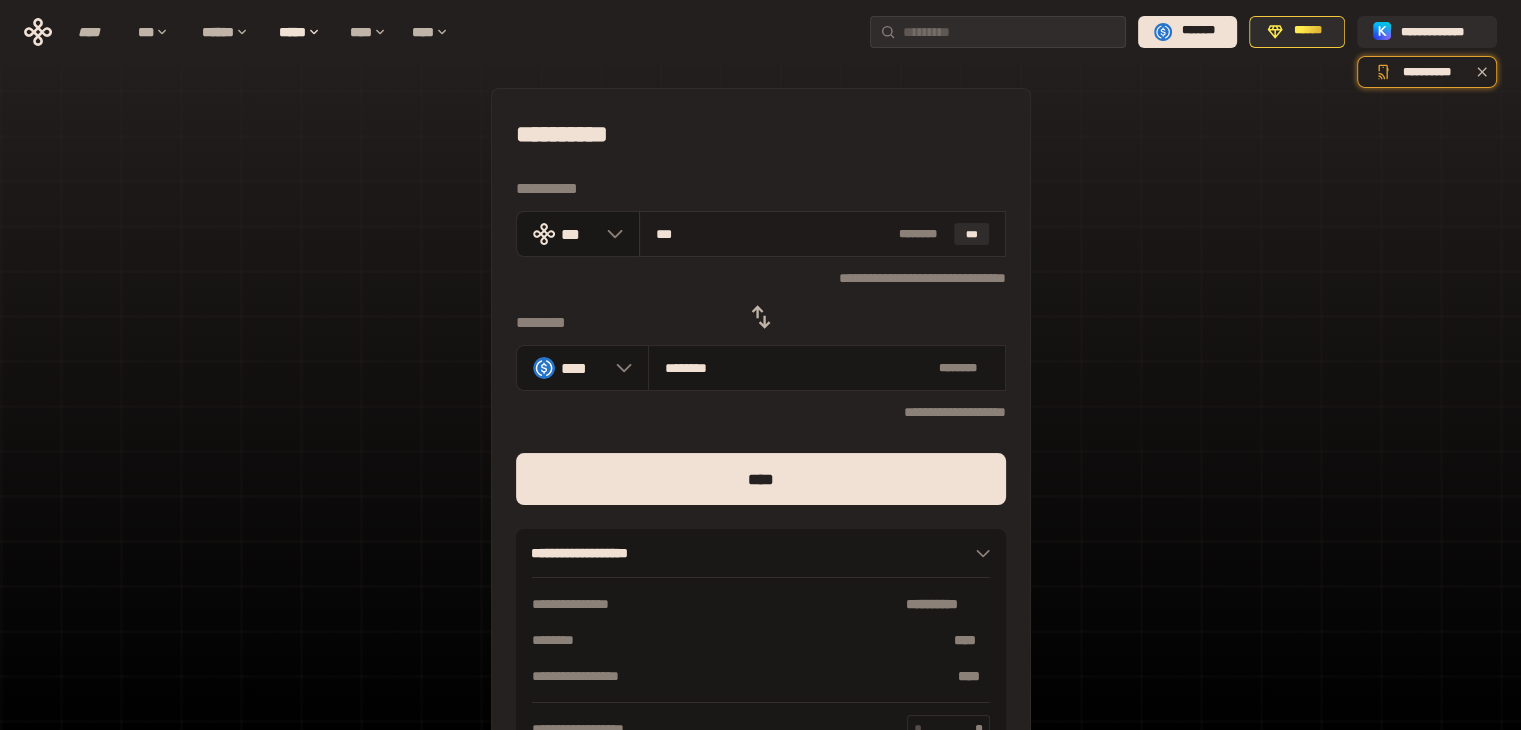 type on "*********" 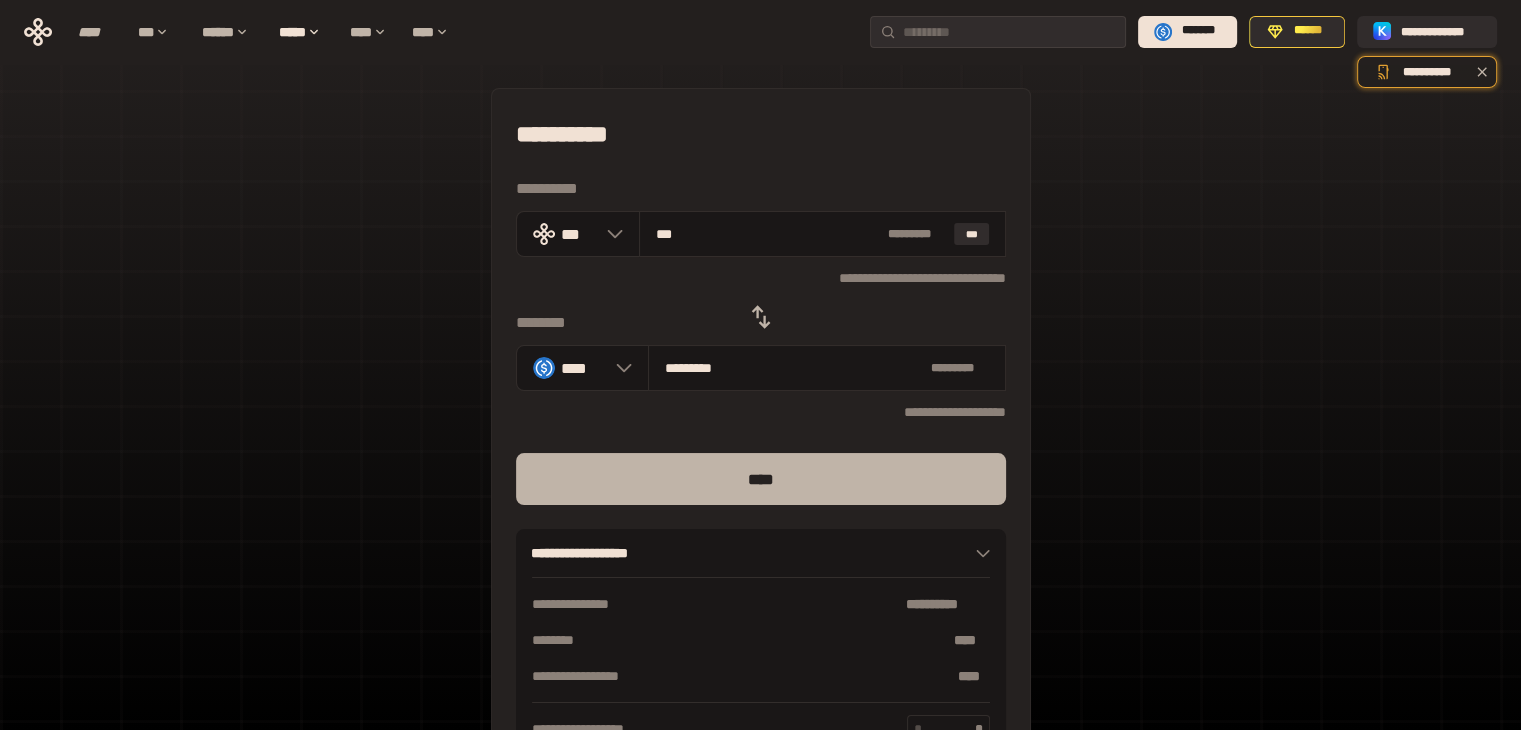 type on "***" 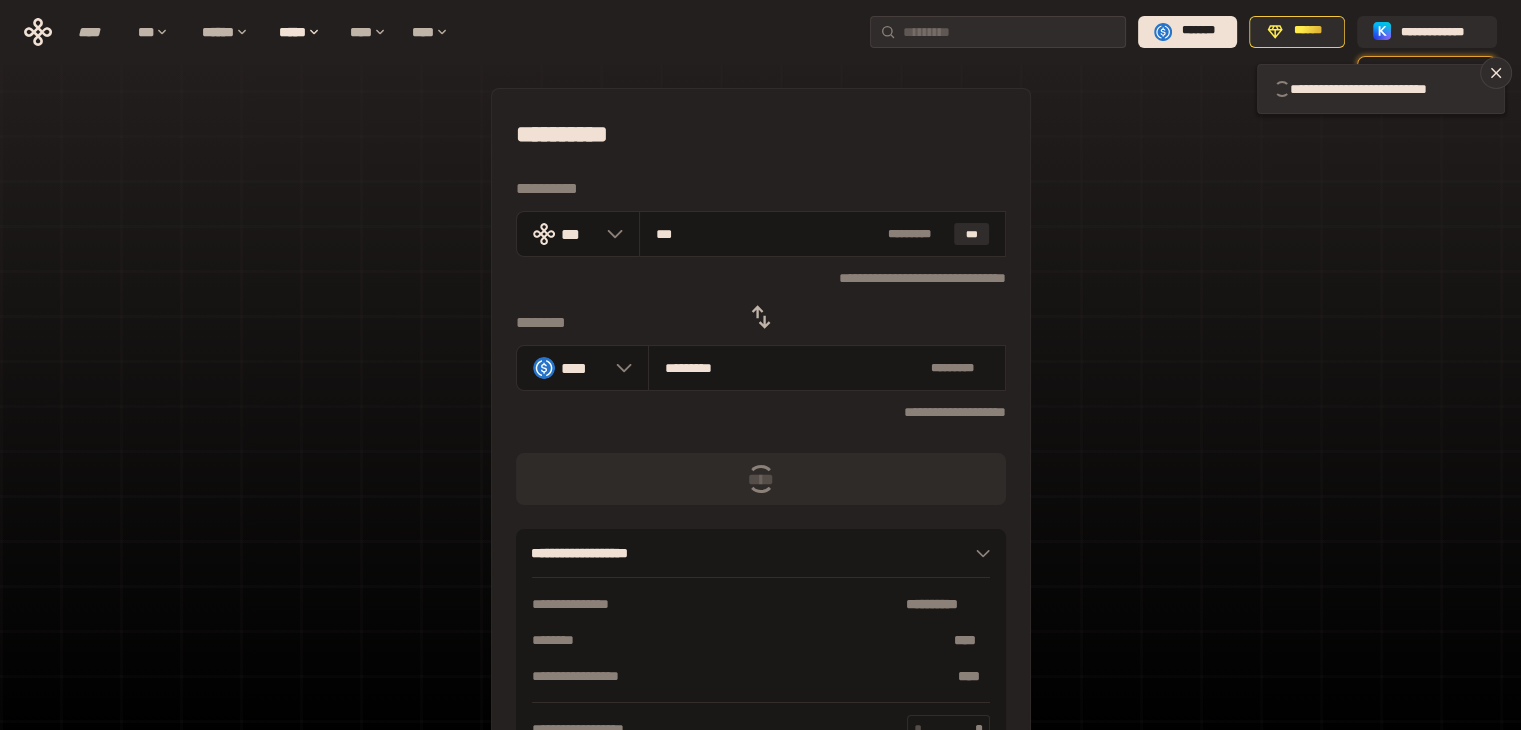 type 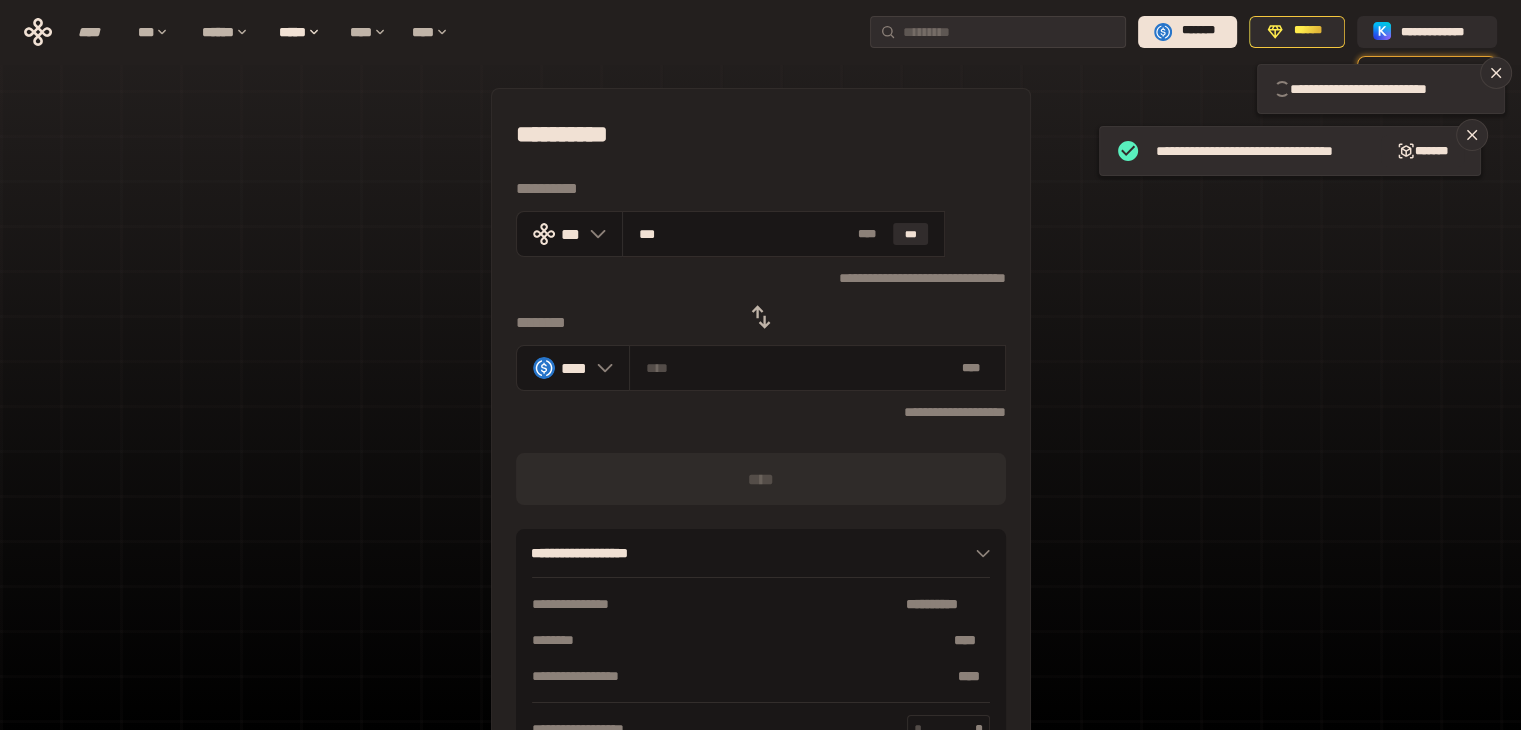type 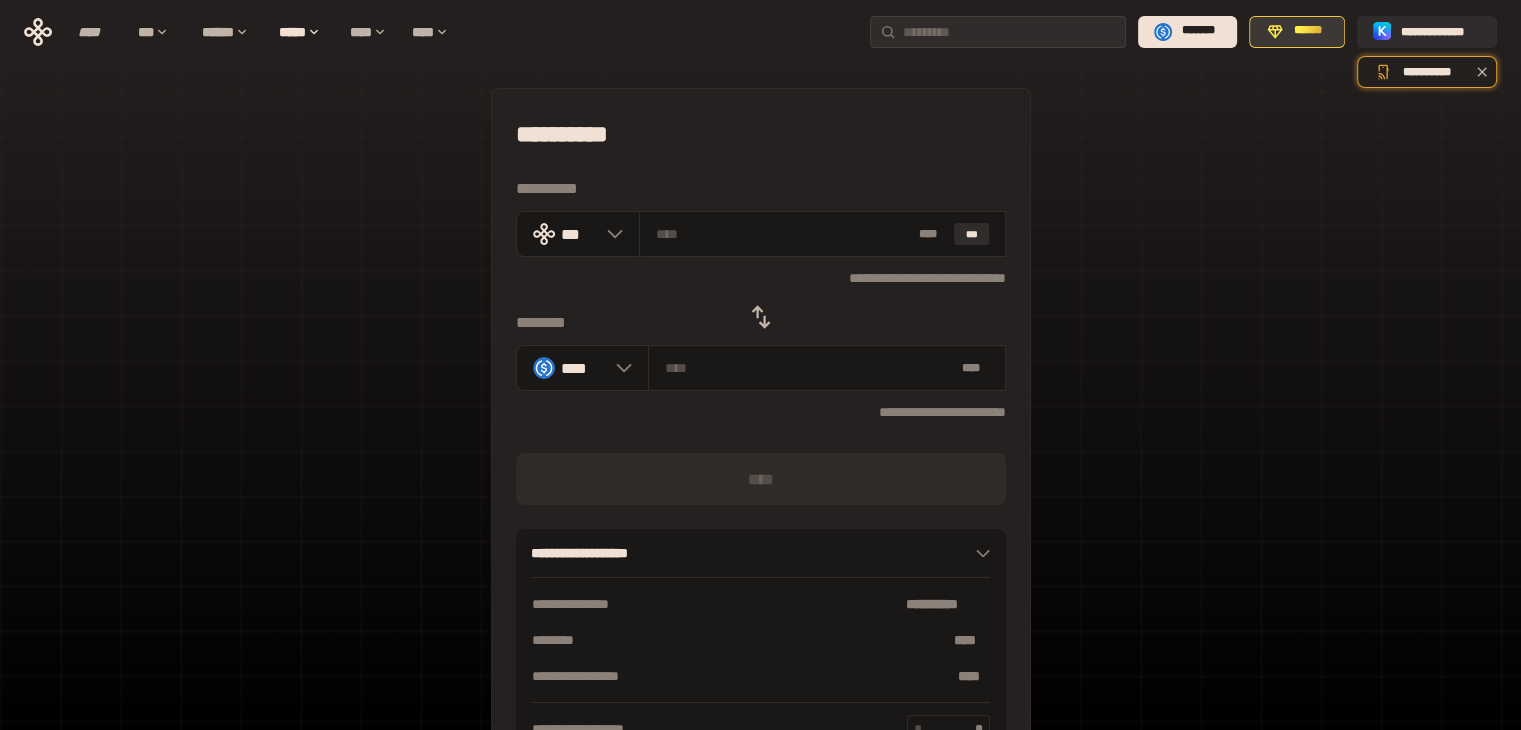 click on "******" at bounding box center (1308, 31) 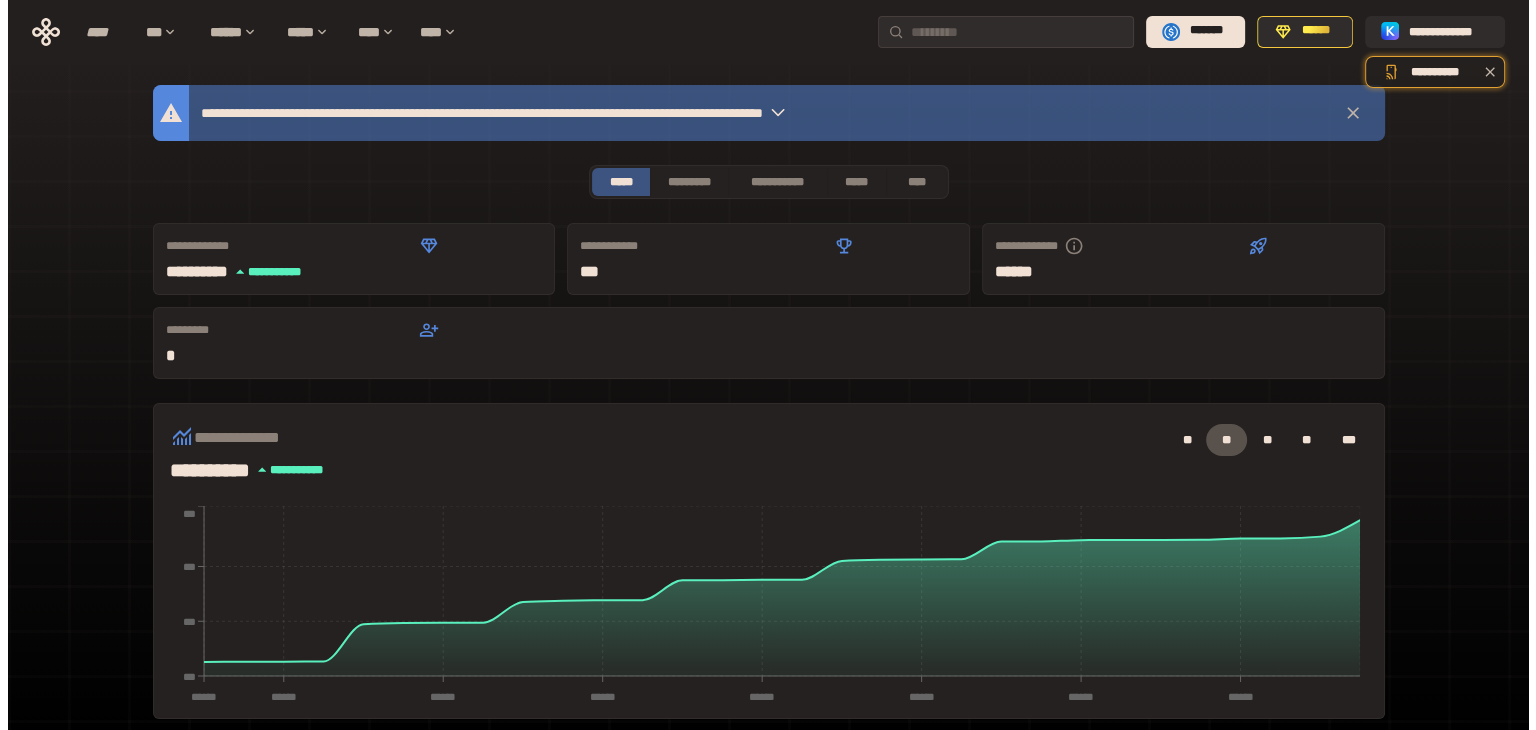 scroll, scrollTop: 0, scrollLeft: 0, axis: both 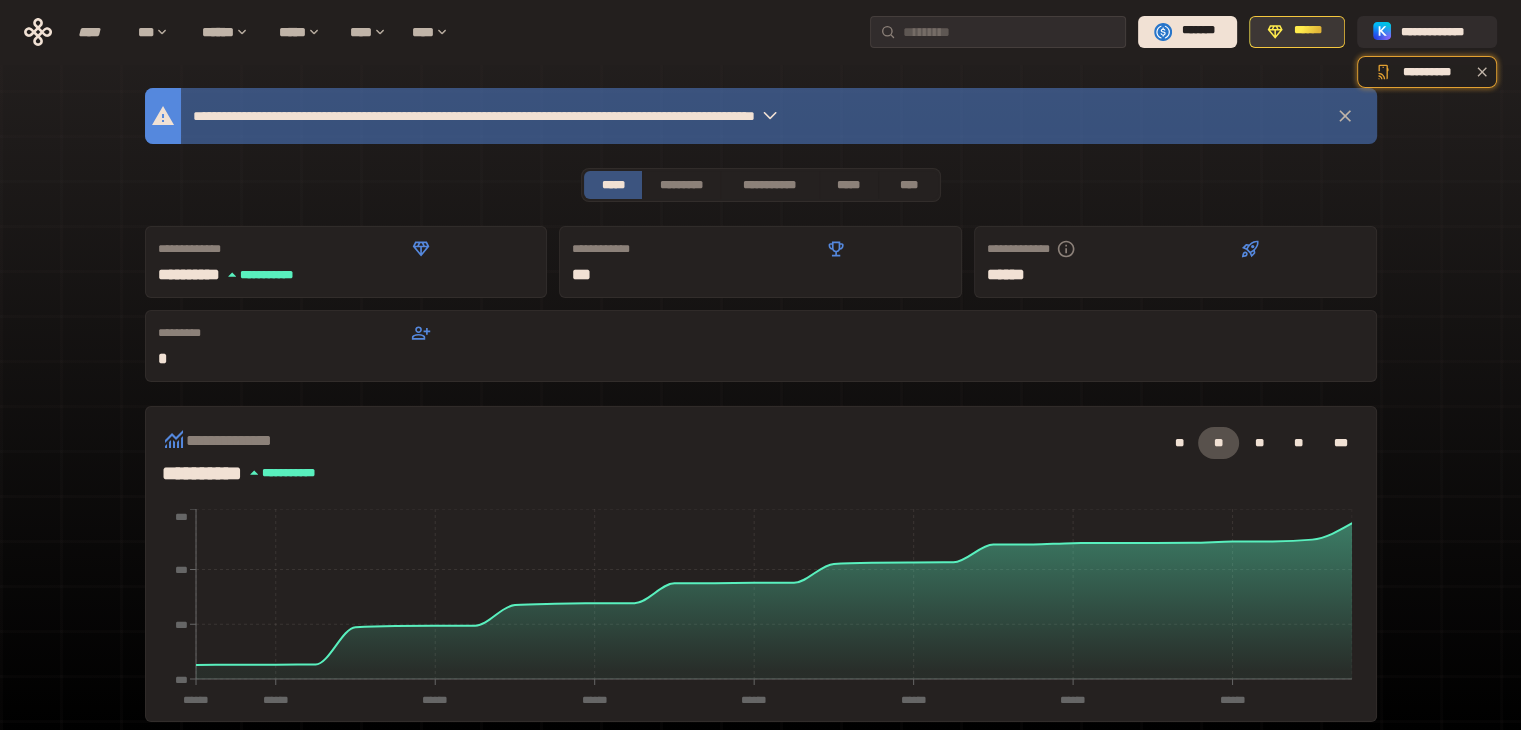 click on "******" at bounding box center (1308, 31) 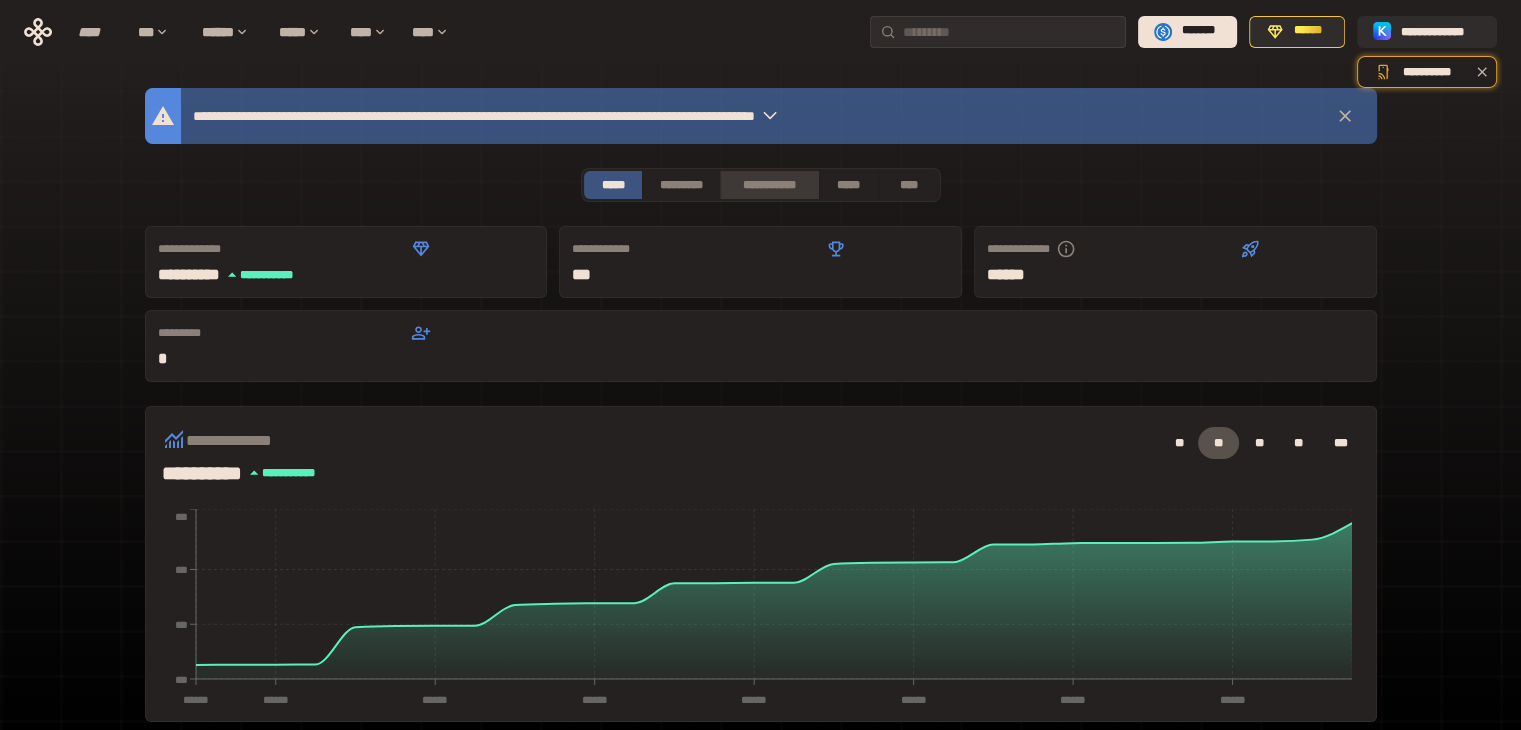 click on "**********" at bounding box center (769, 185) 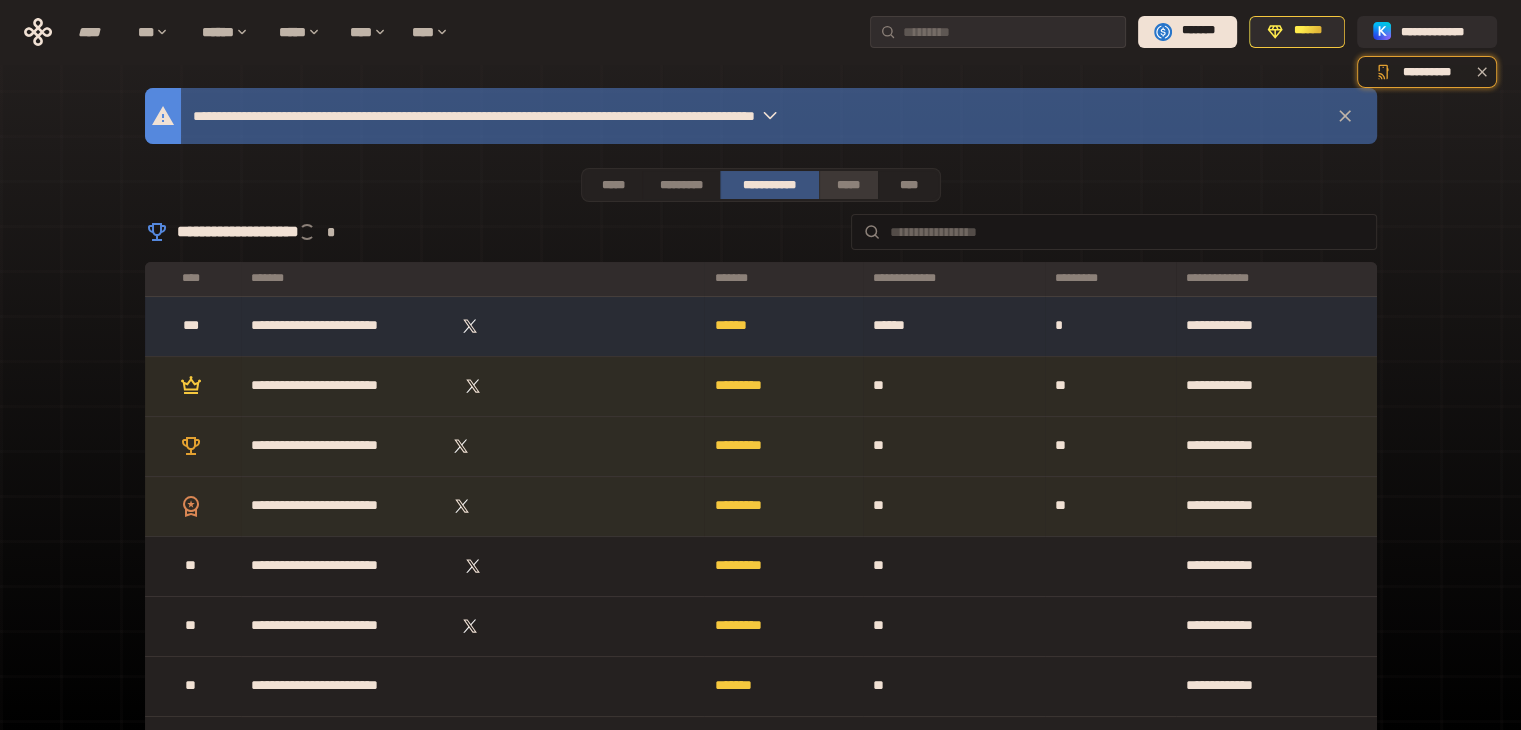click on "*****" at bounding box center (849, 185) 